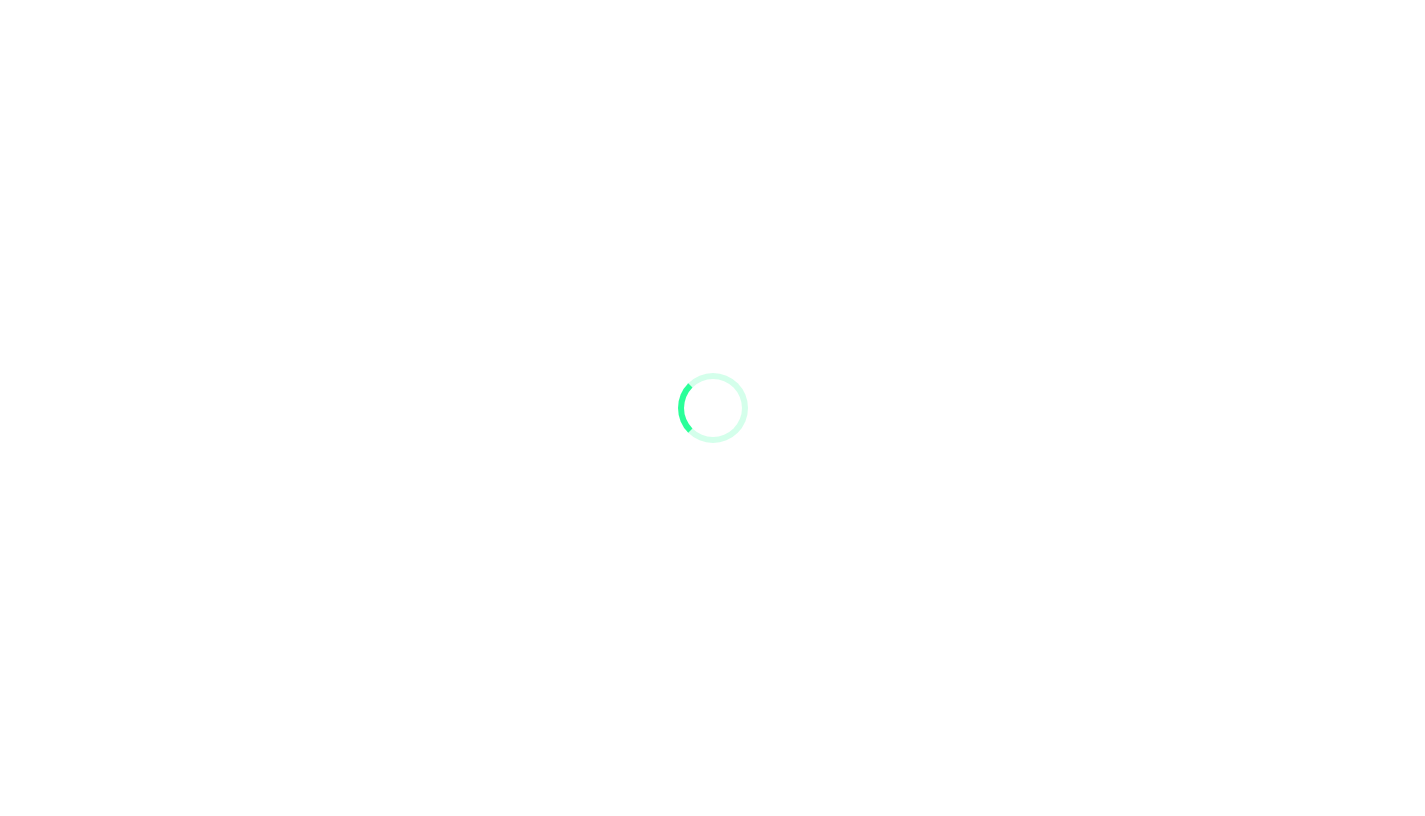 scroll, scrollTop: 0, scrollLeft: 0, axis: both 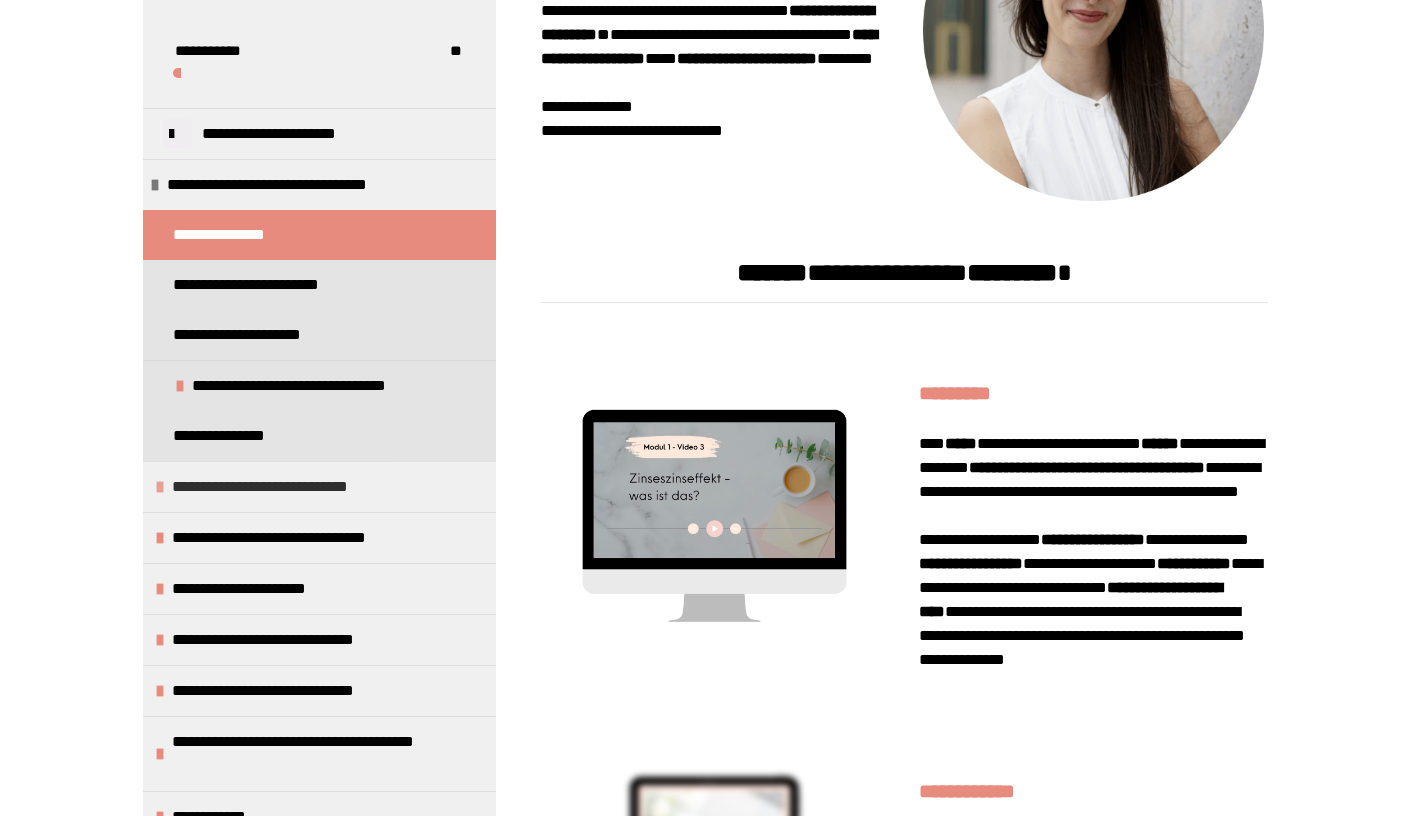 click on "**********" at bounding box center (281, 487) 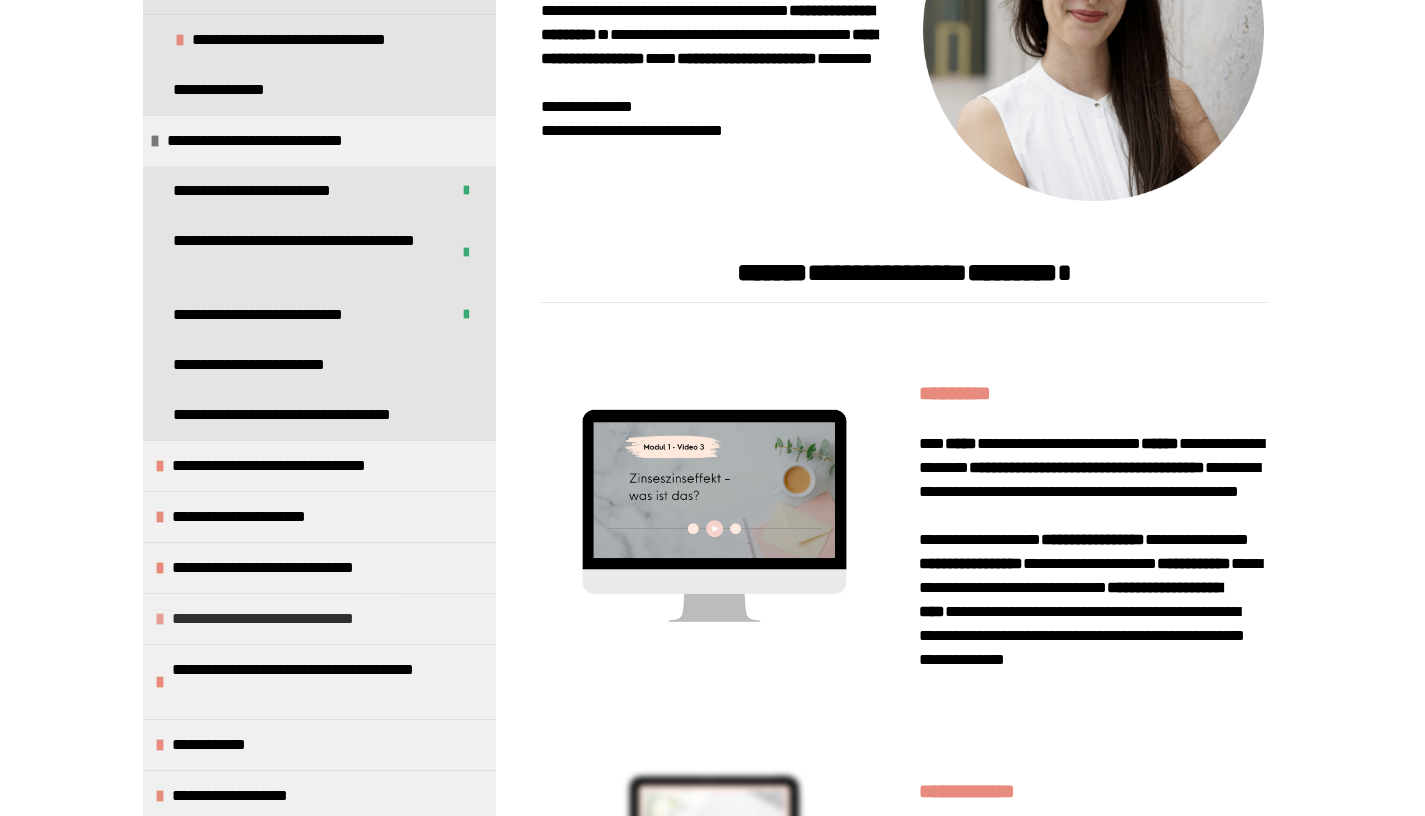 scroll, scrollTop: 346, scrollLeft: 0, axis: vertical 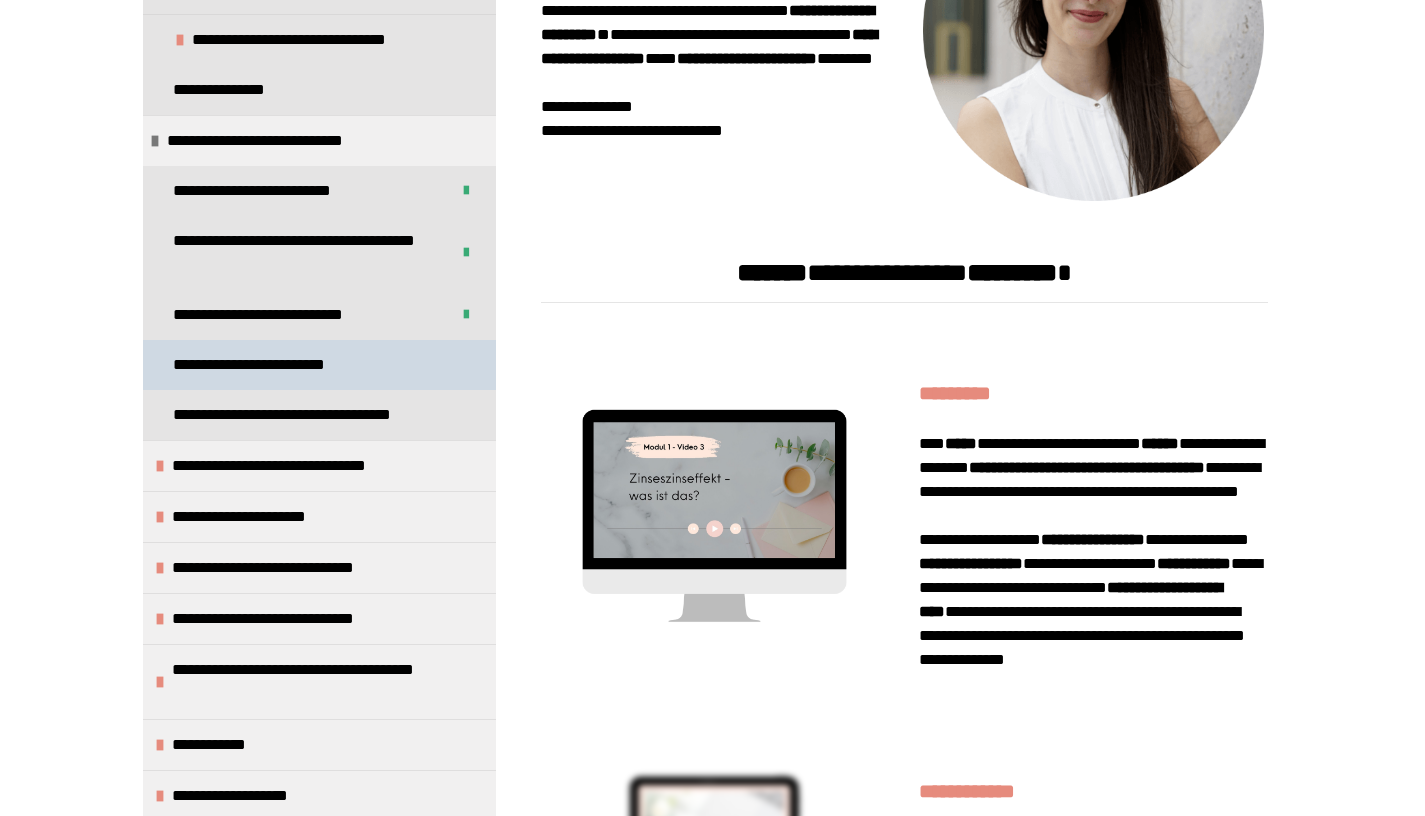 click on "**********" at bounding box center (263, 365) 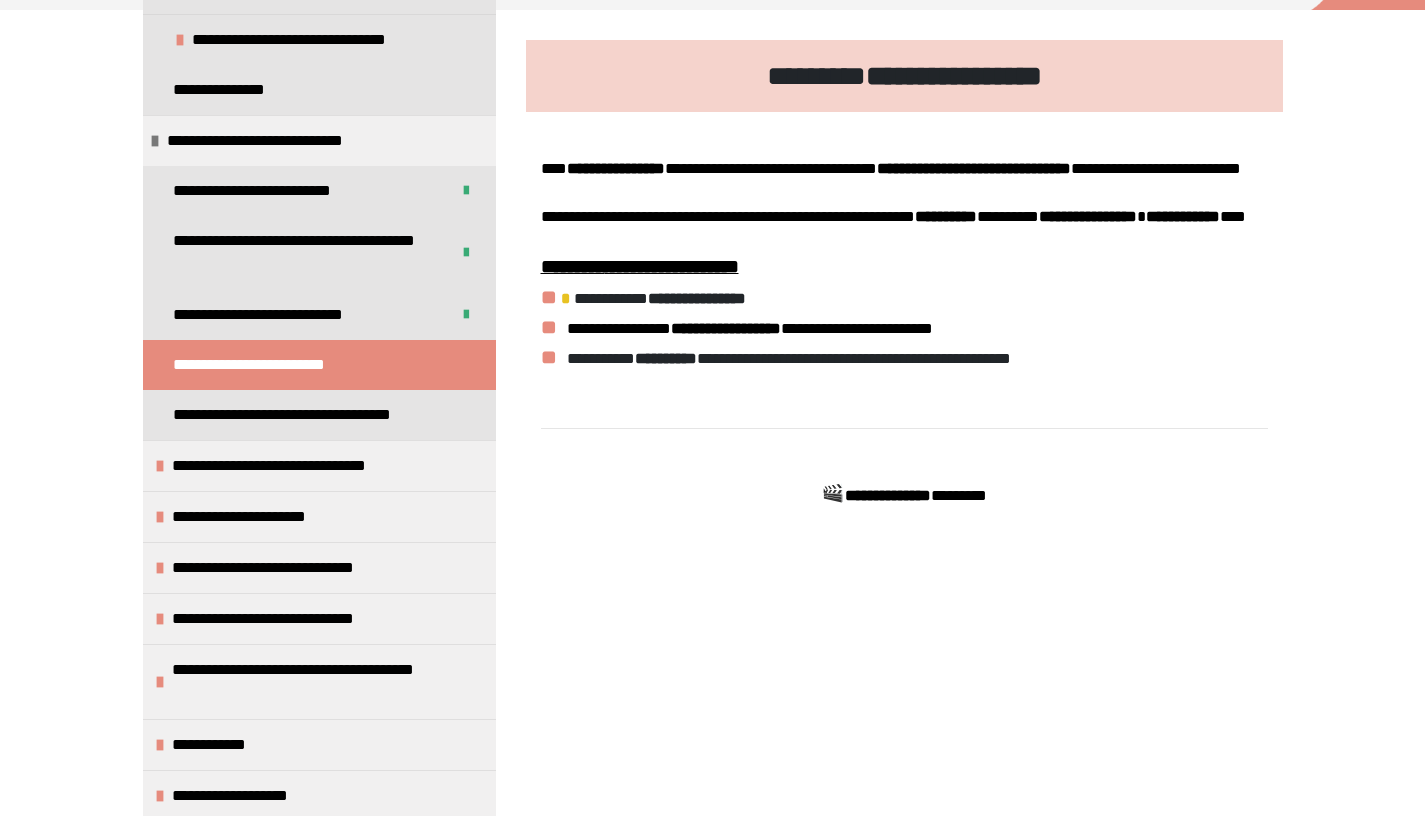 scroll, scrollTop: 705, scrollLeft: 0, axis: vertical 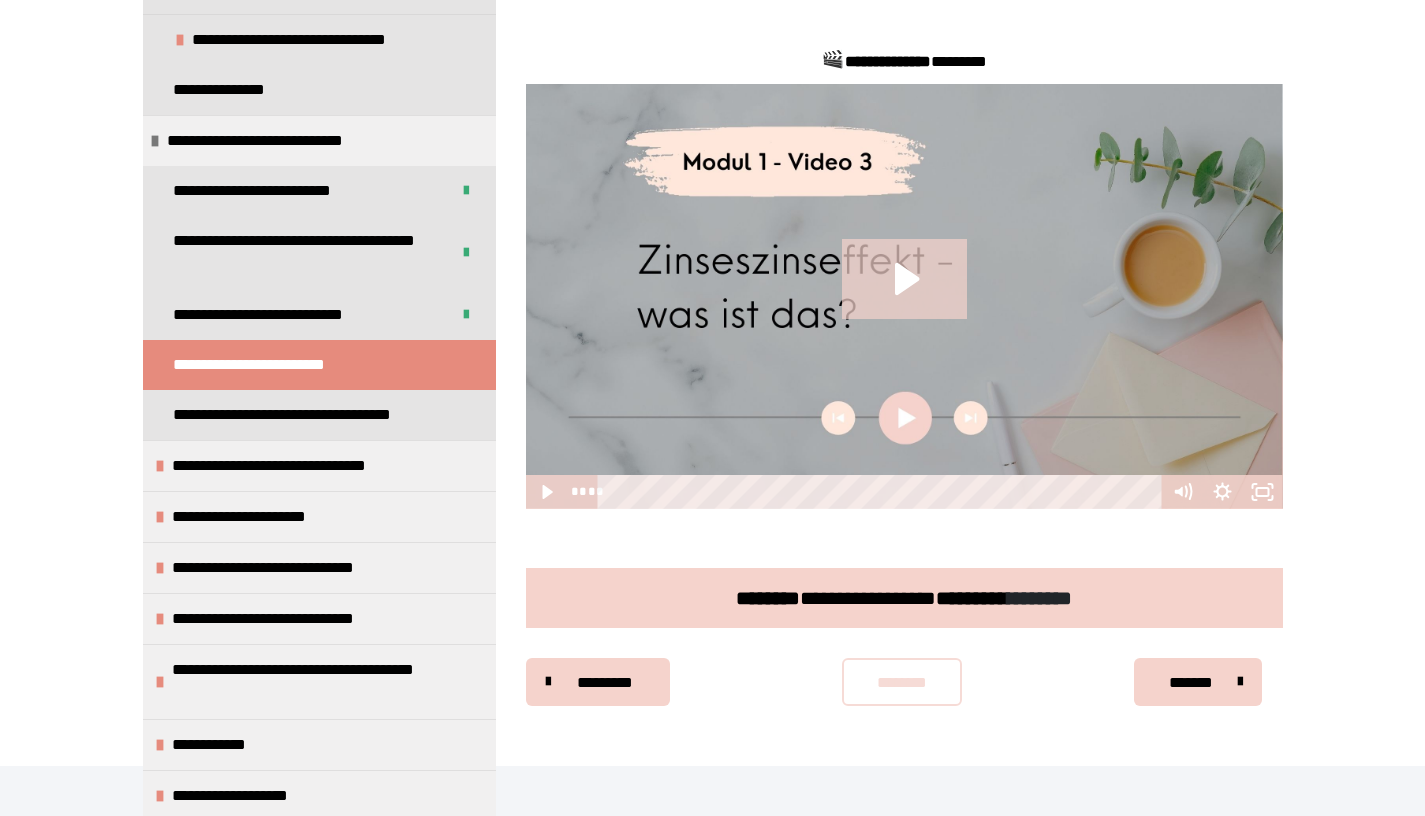 click on "********" at bounding box center (902, 682) 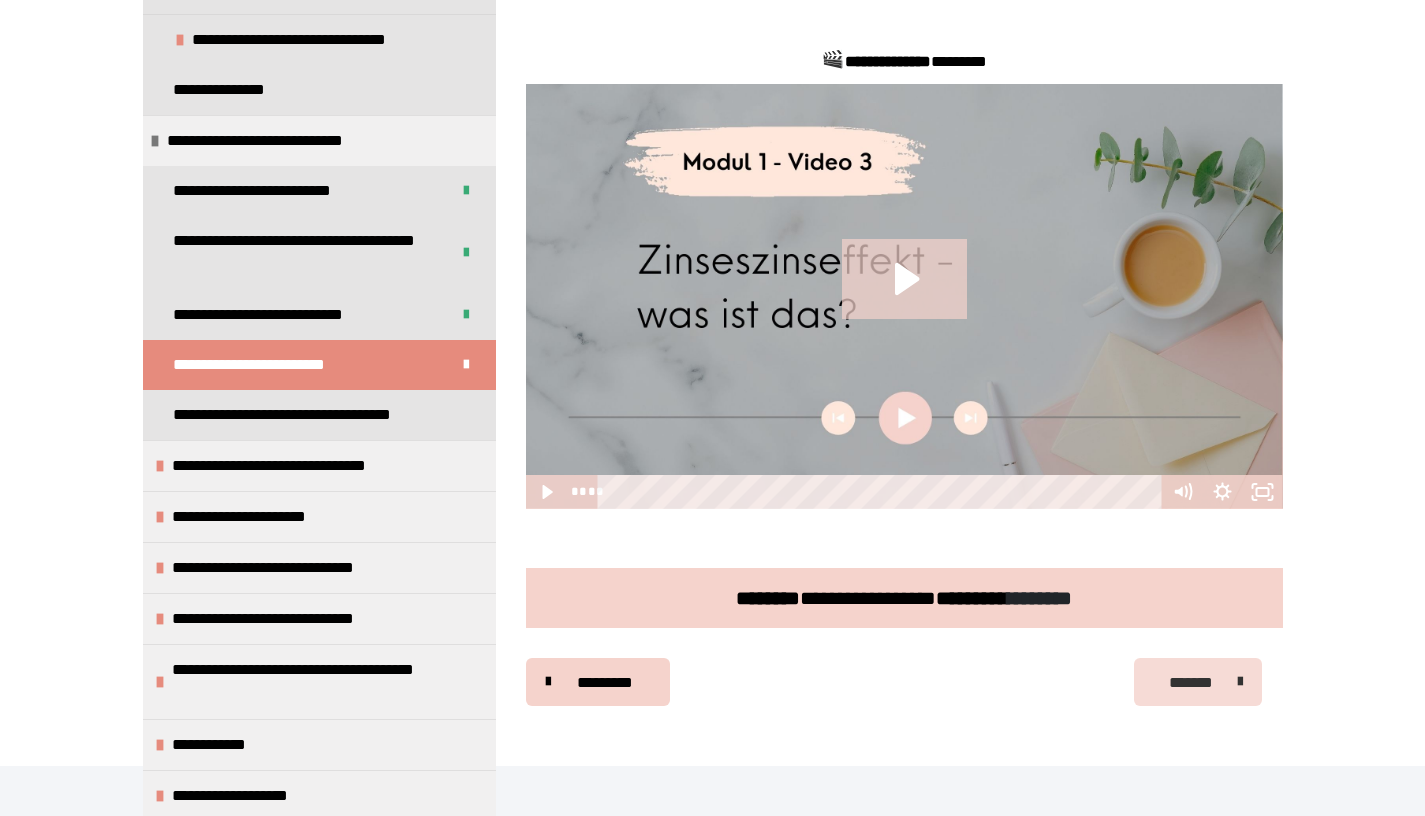 click on "*******" at bounding box center (1191, 683) 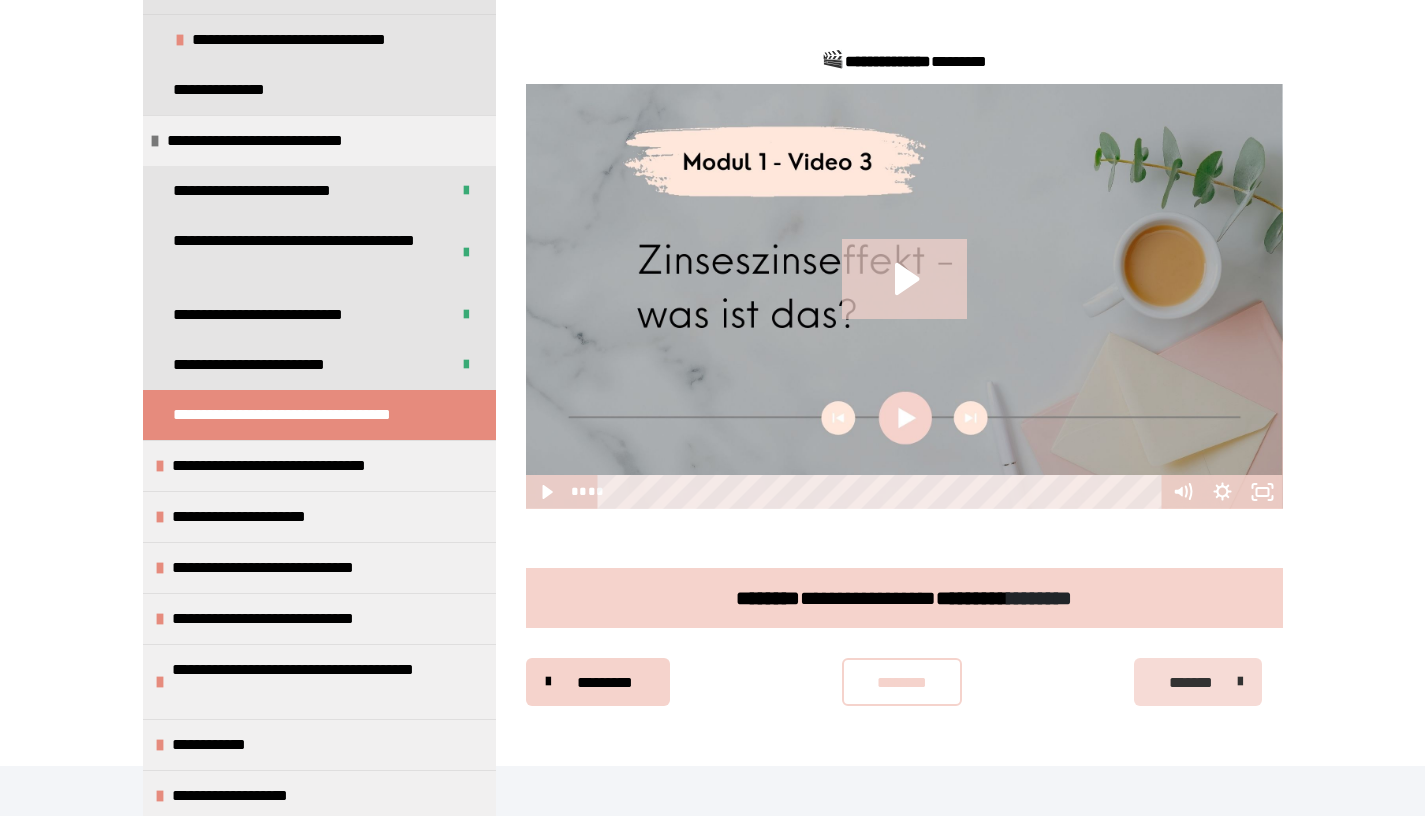 scroll, scrollTop: 435, scrollLeft: 0, axis: vertical 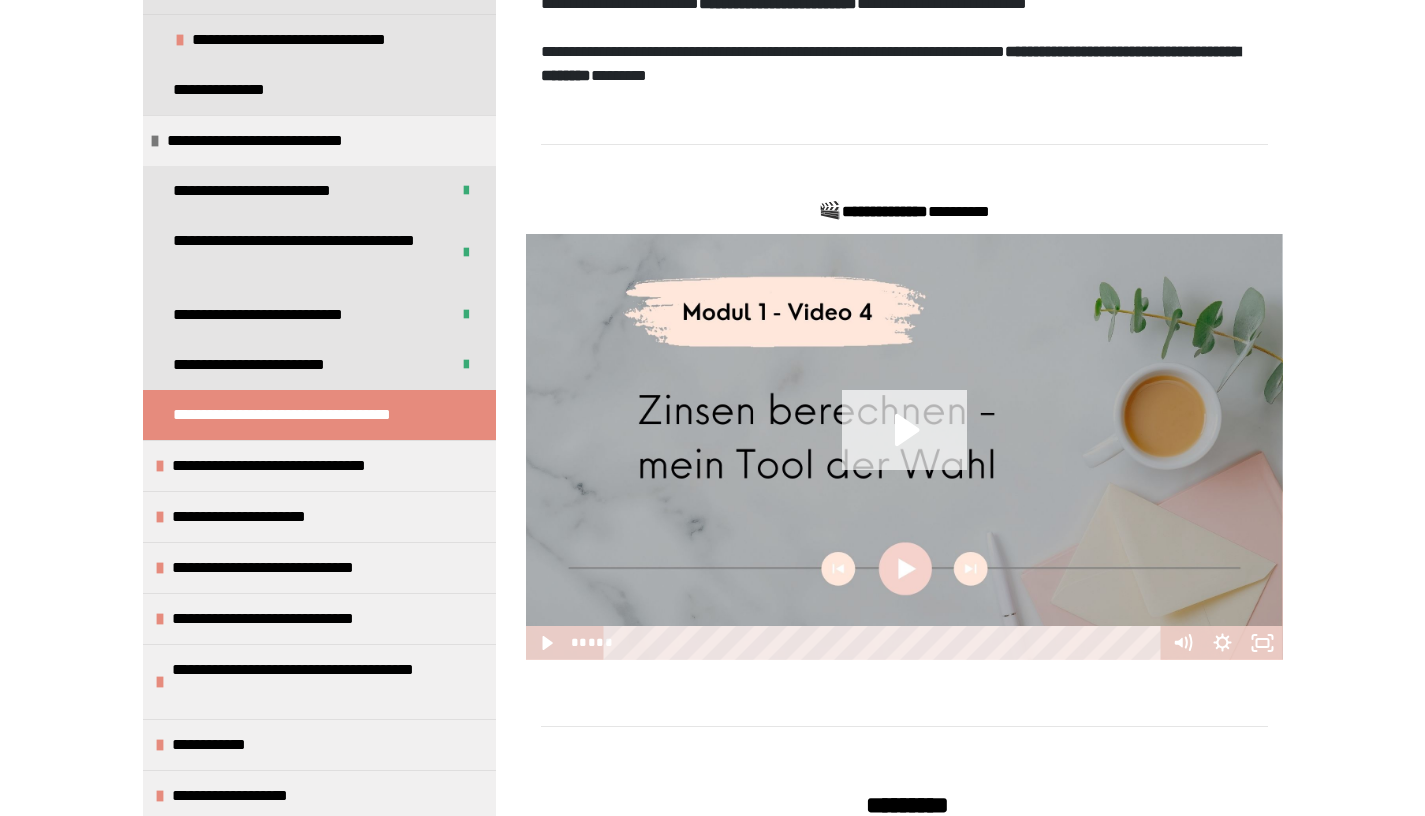 click 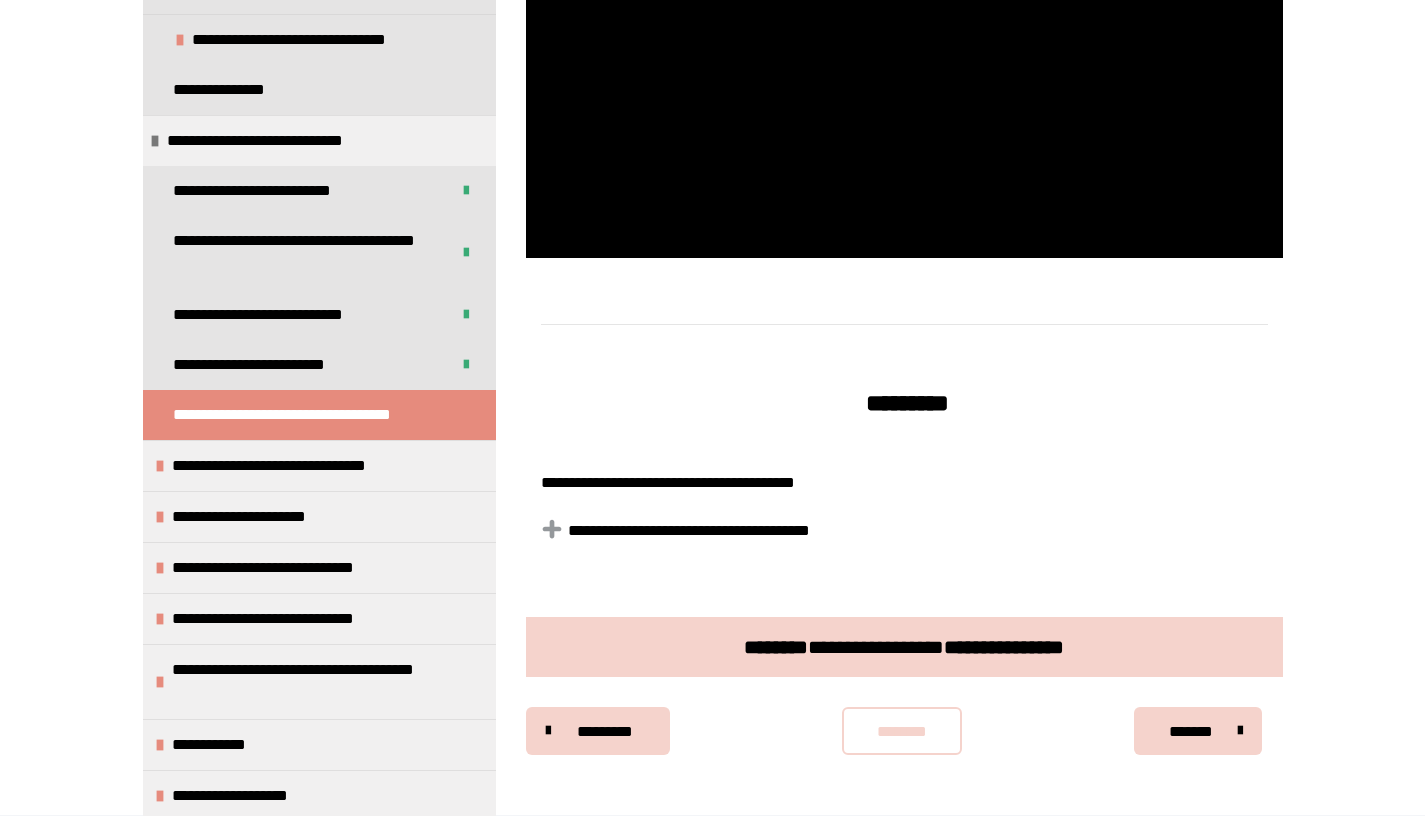 scroll, scrollTop: 837, scrollLeft: 0, axis: vertical 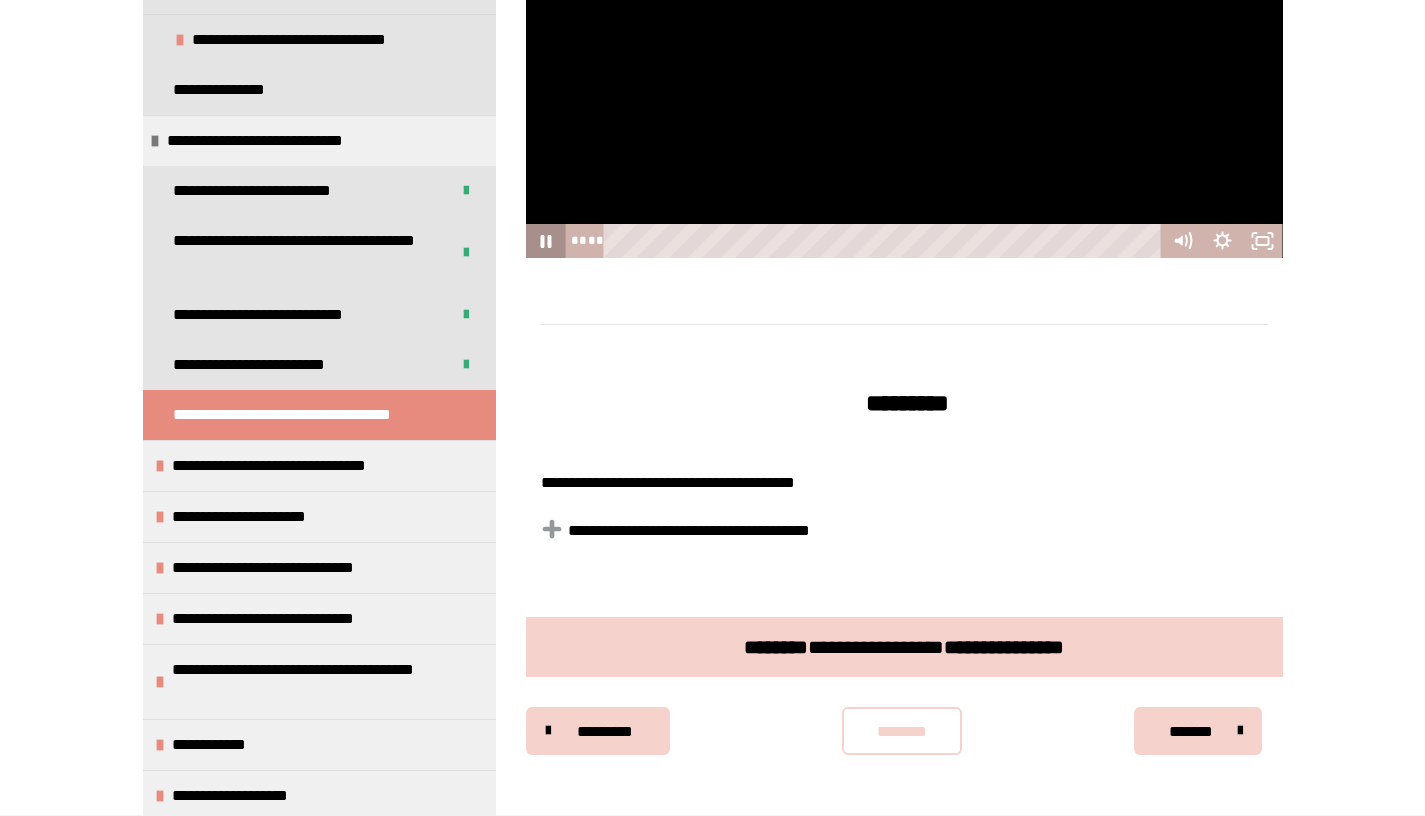 click 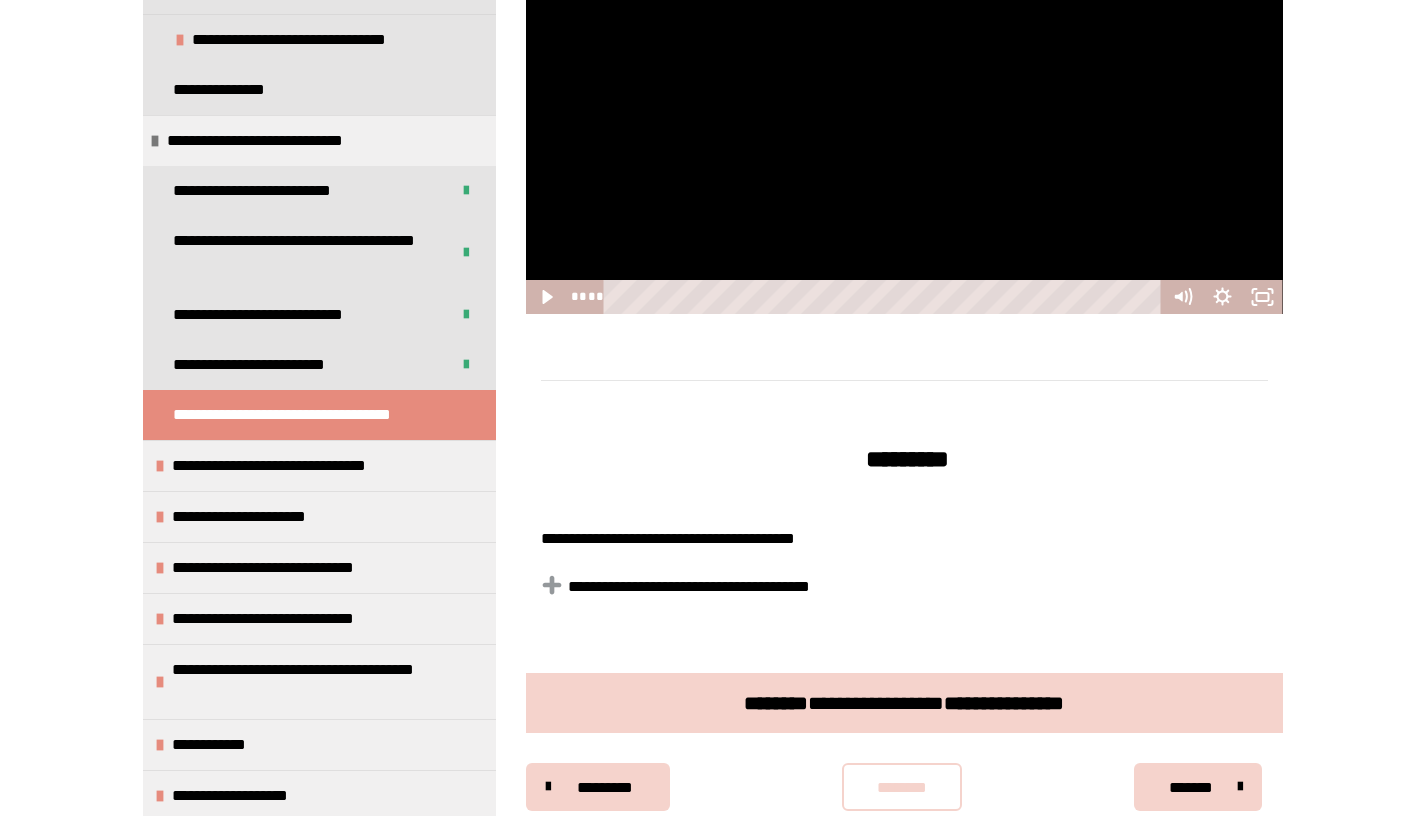 scroll, scrollTop: 693, scrollLeft: 0, axis: vertical 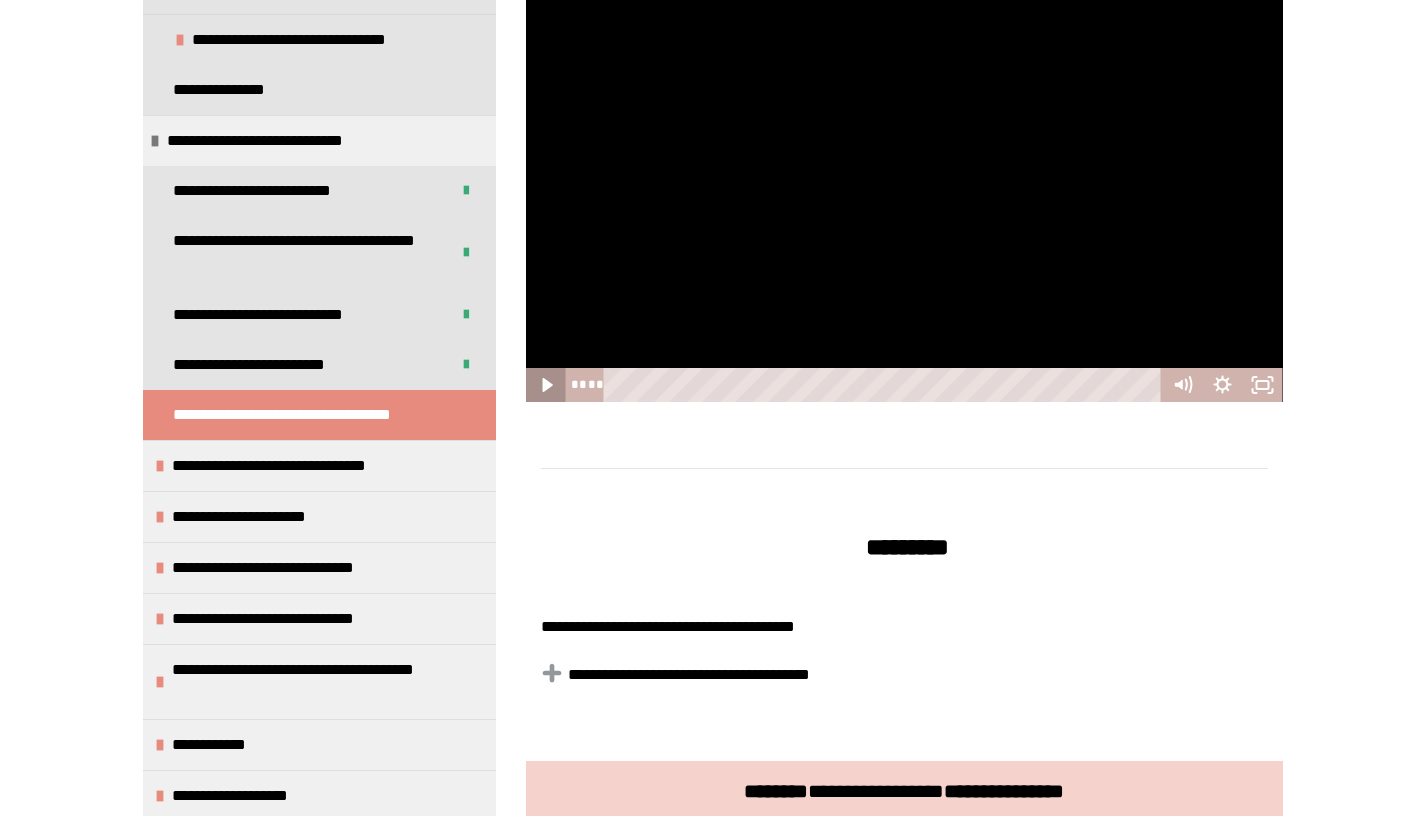 click 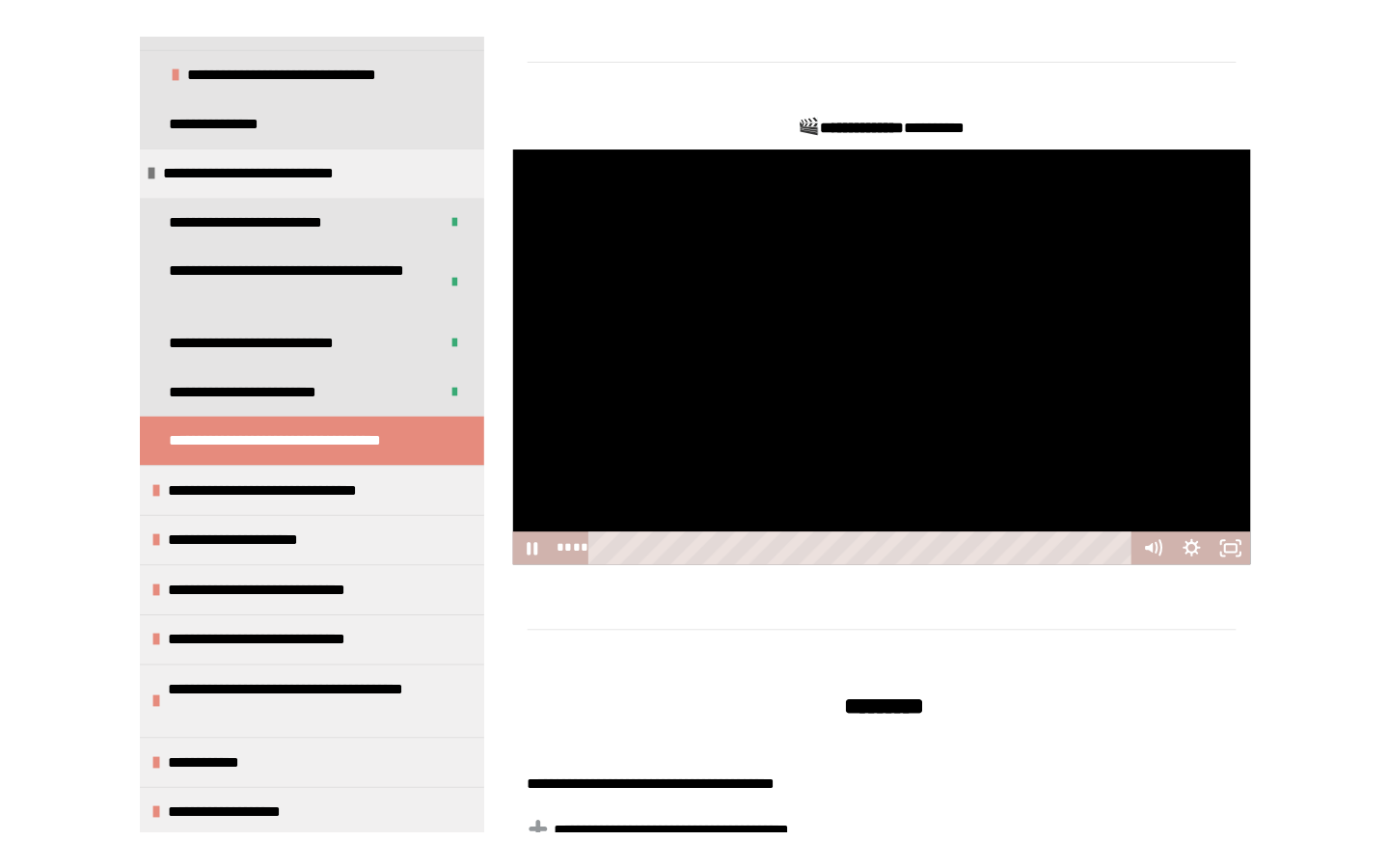 scroll, scrollTop: 529, scrollLeft: 0, axis: vertical 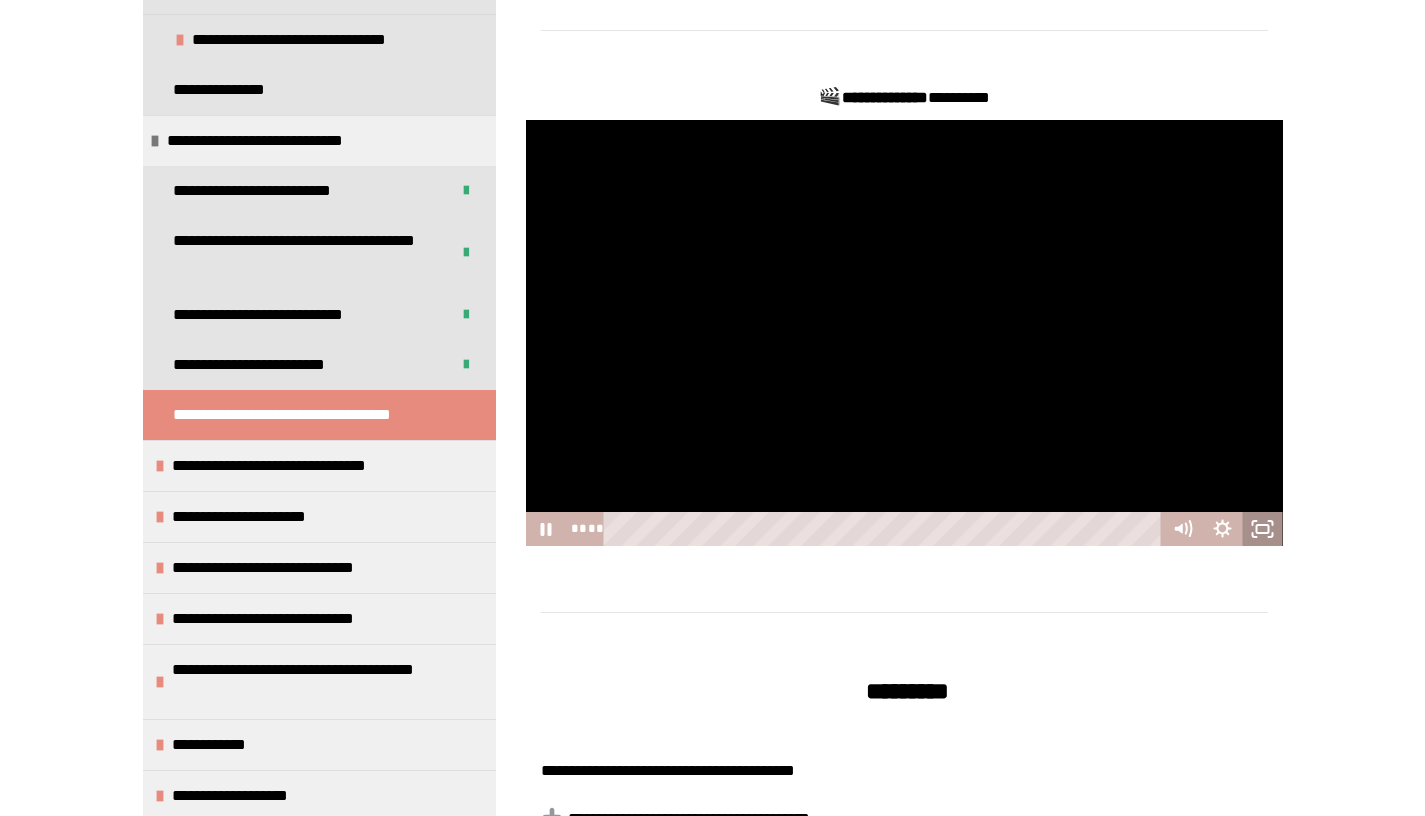 click 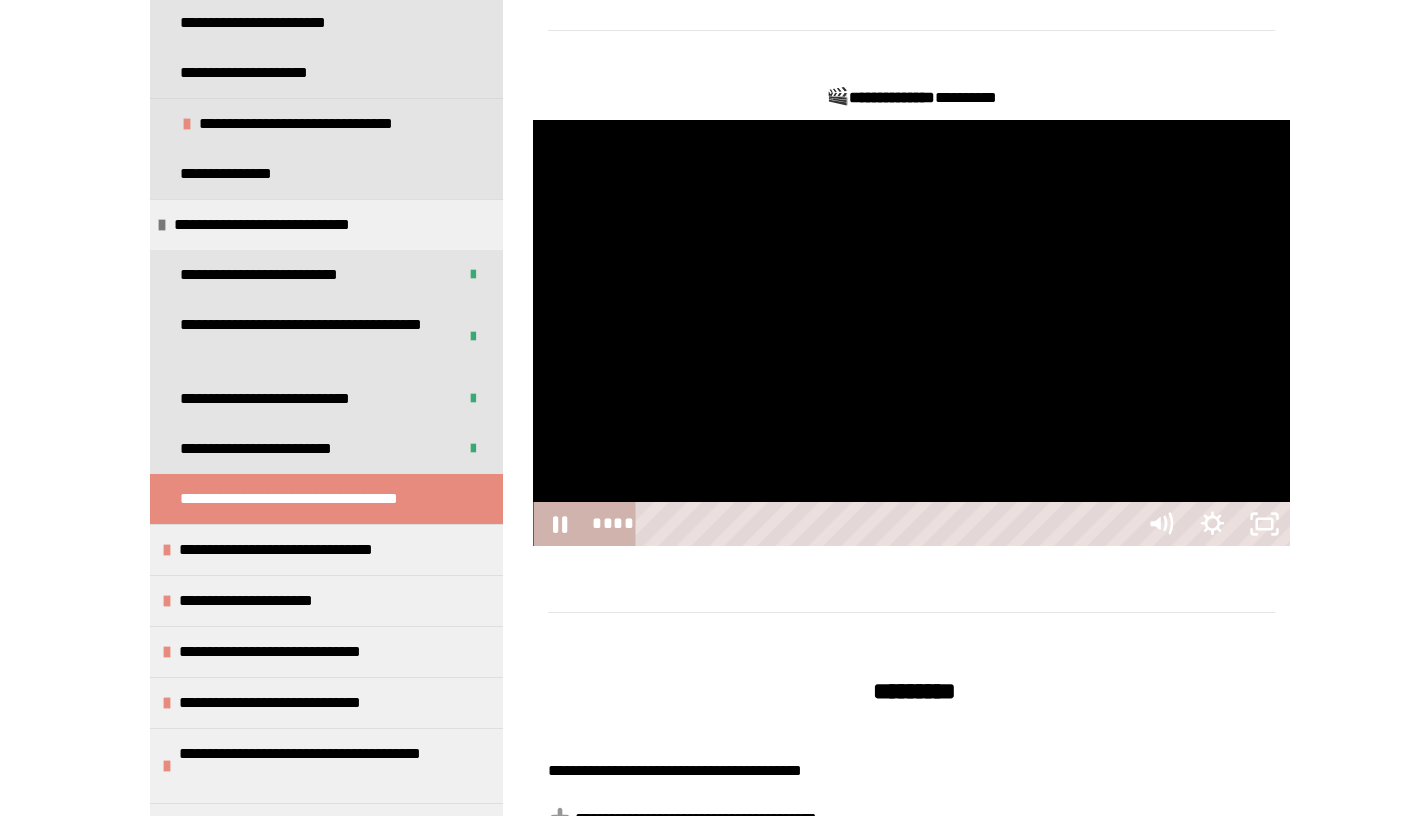 scroll, scrollTop: 262, scrollLeft: 0, axis: vertical 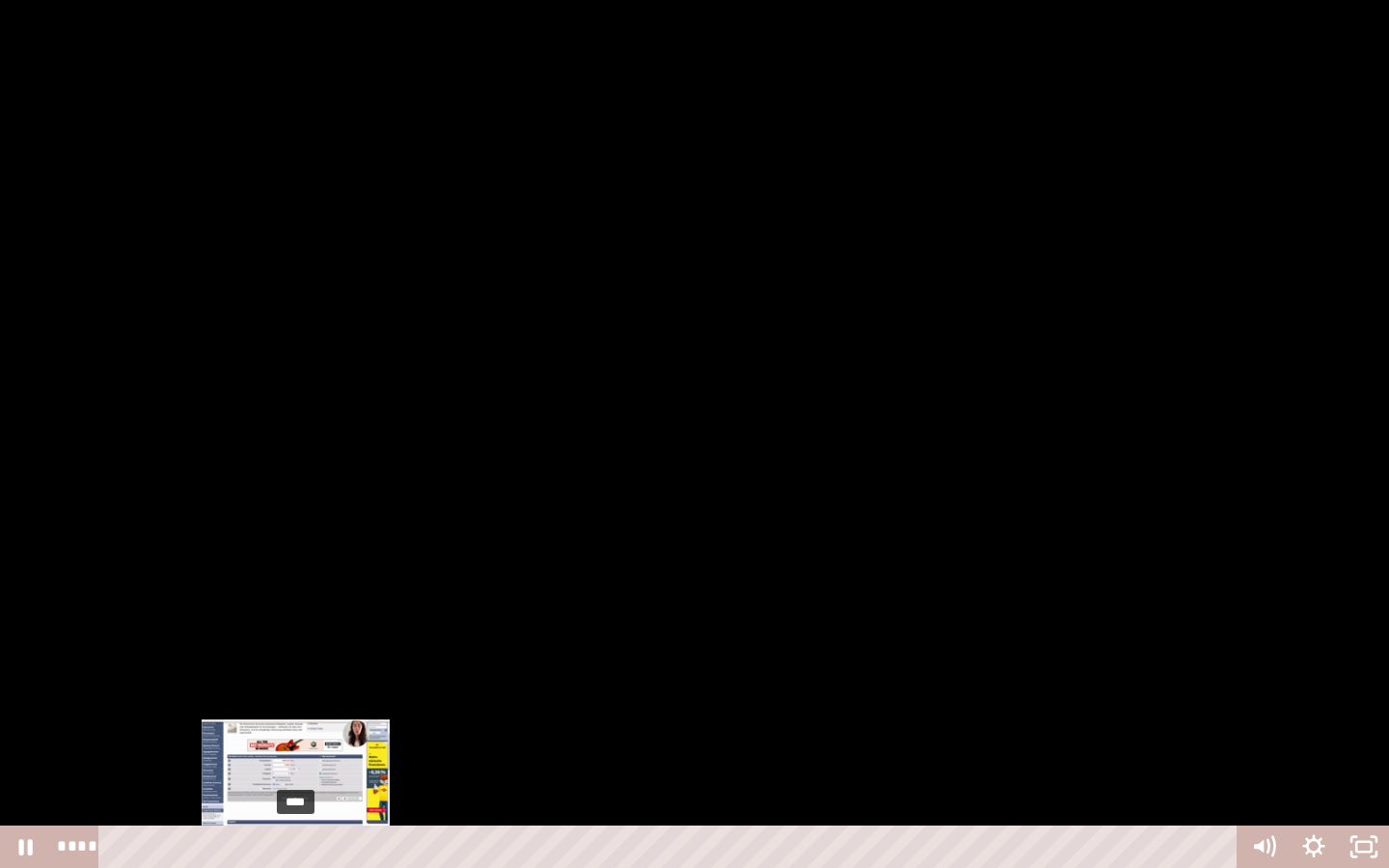 click on "****" at bounding box center (671, 847) 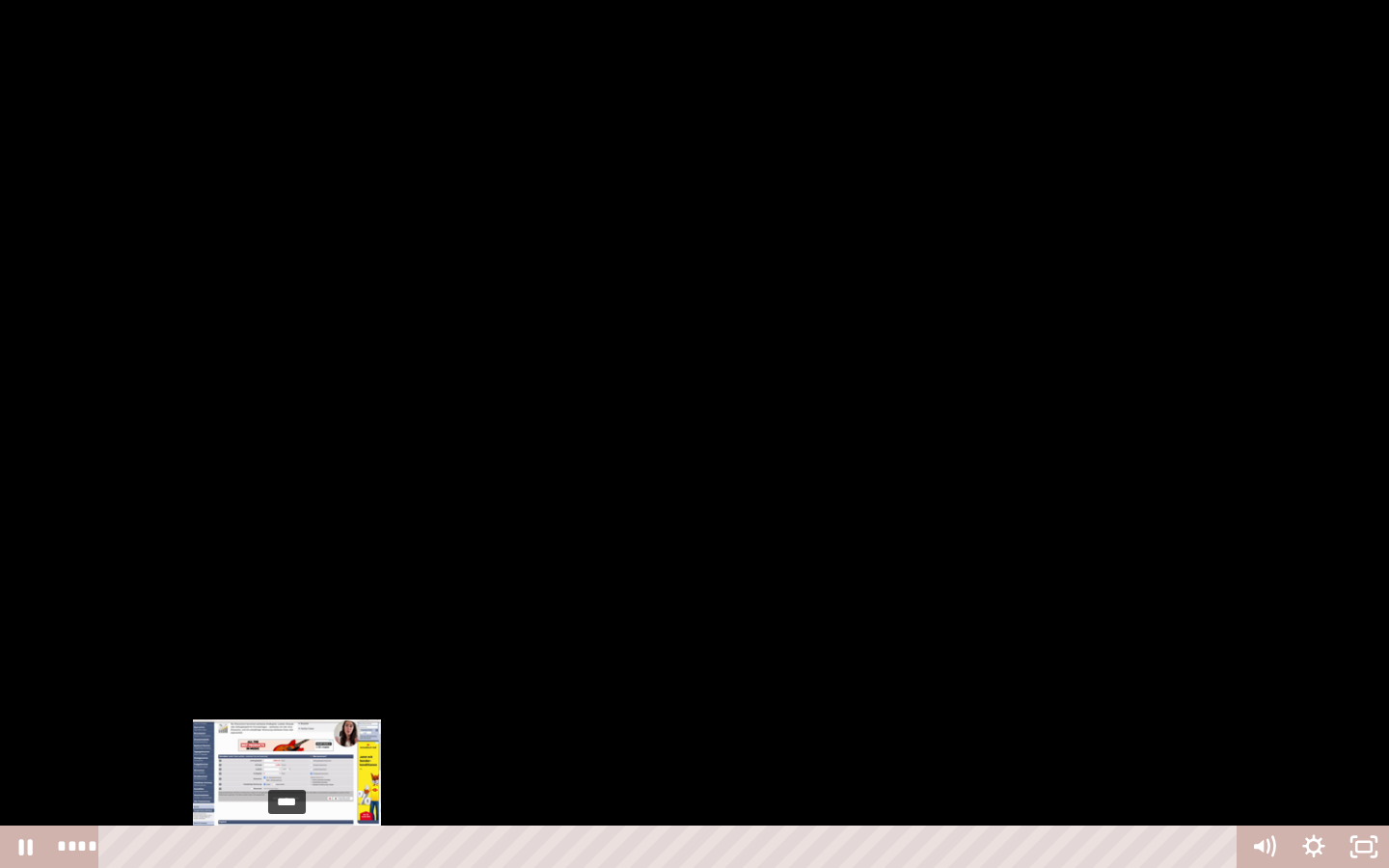 click on "****" at bounding box center (671, 847) 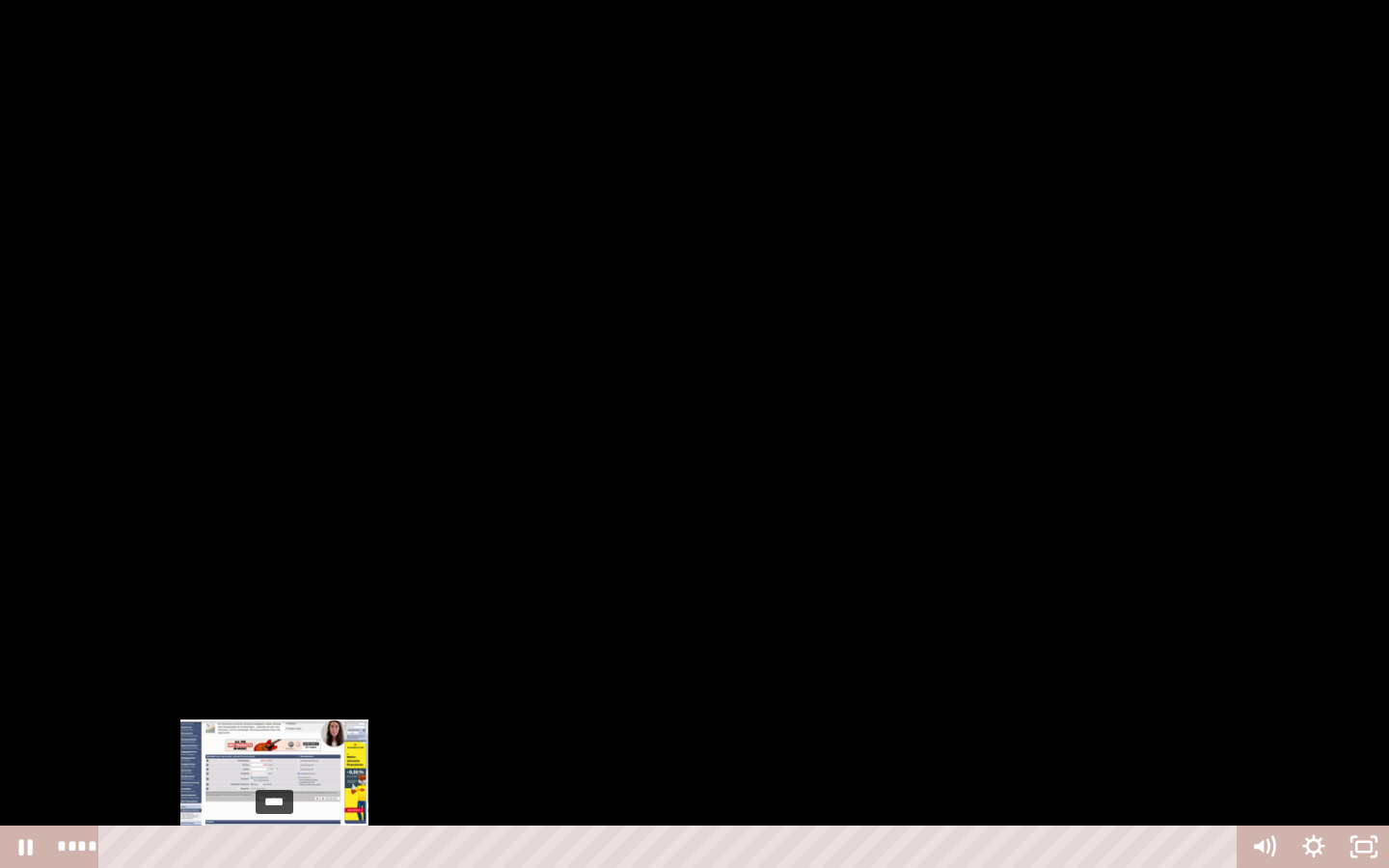 click on "****" at bounding box center (671, 847) 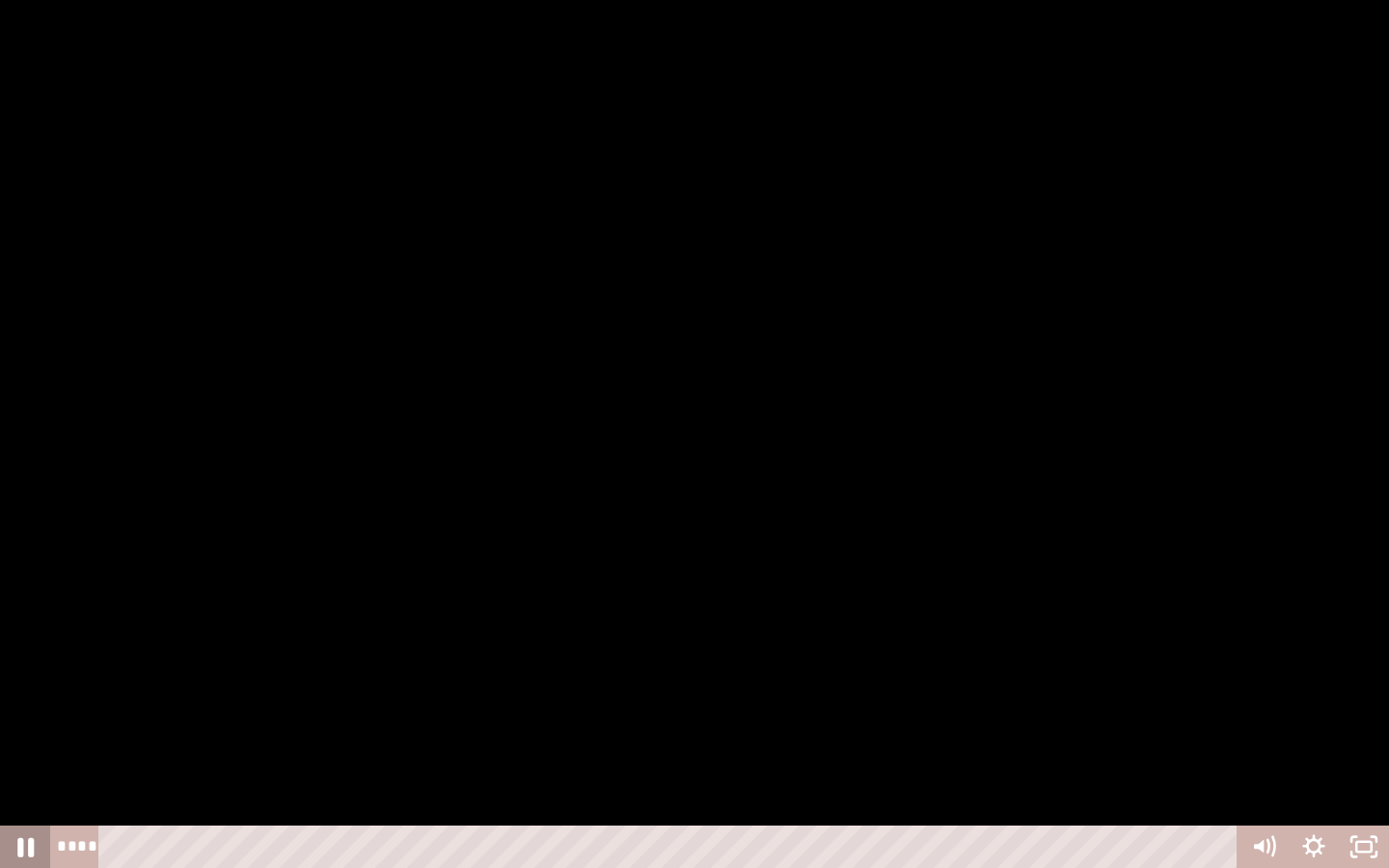 click 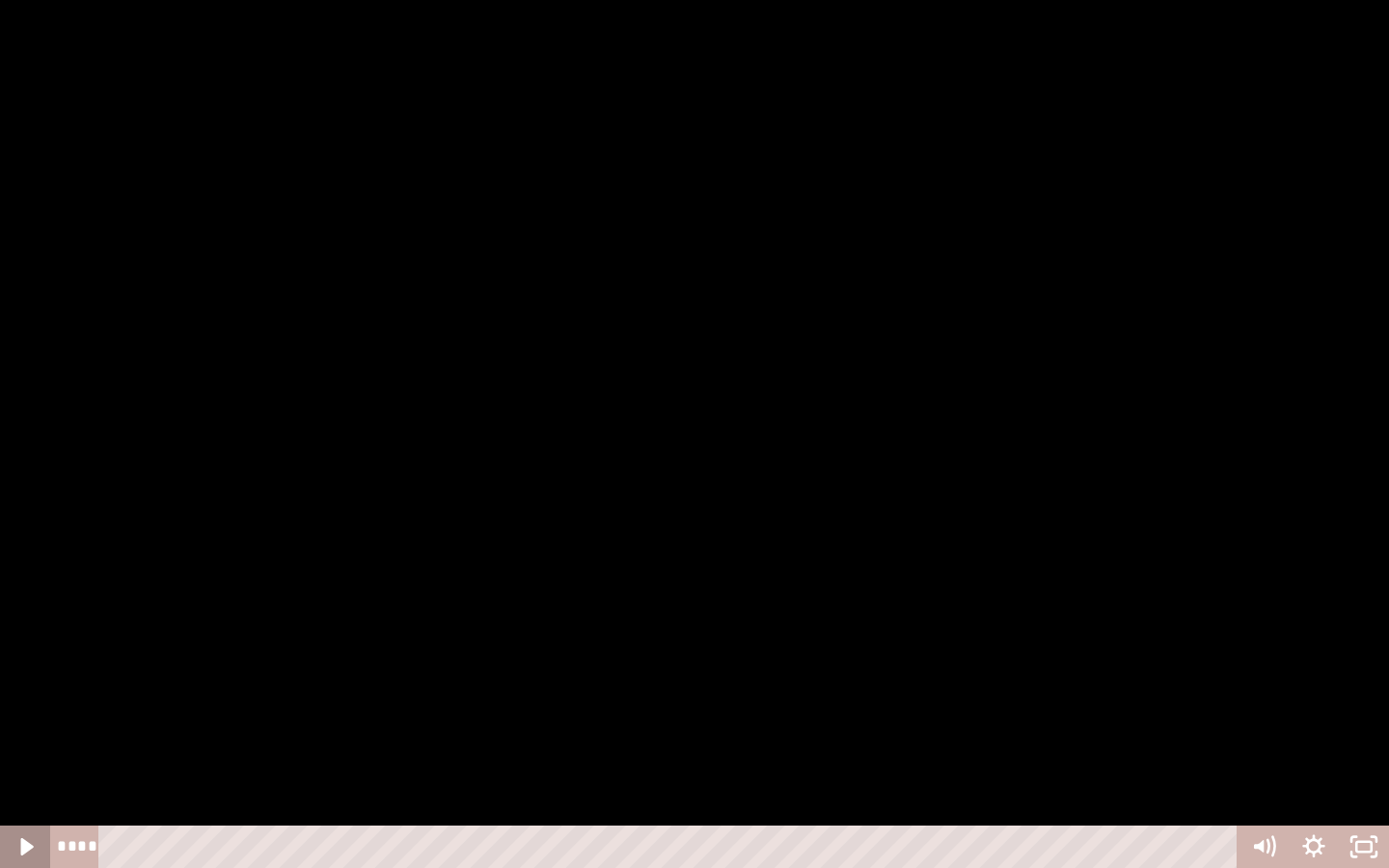click 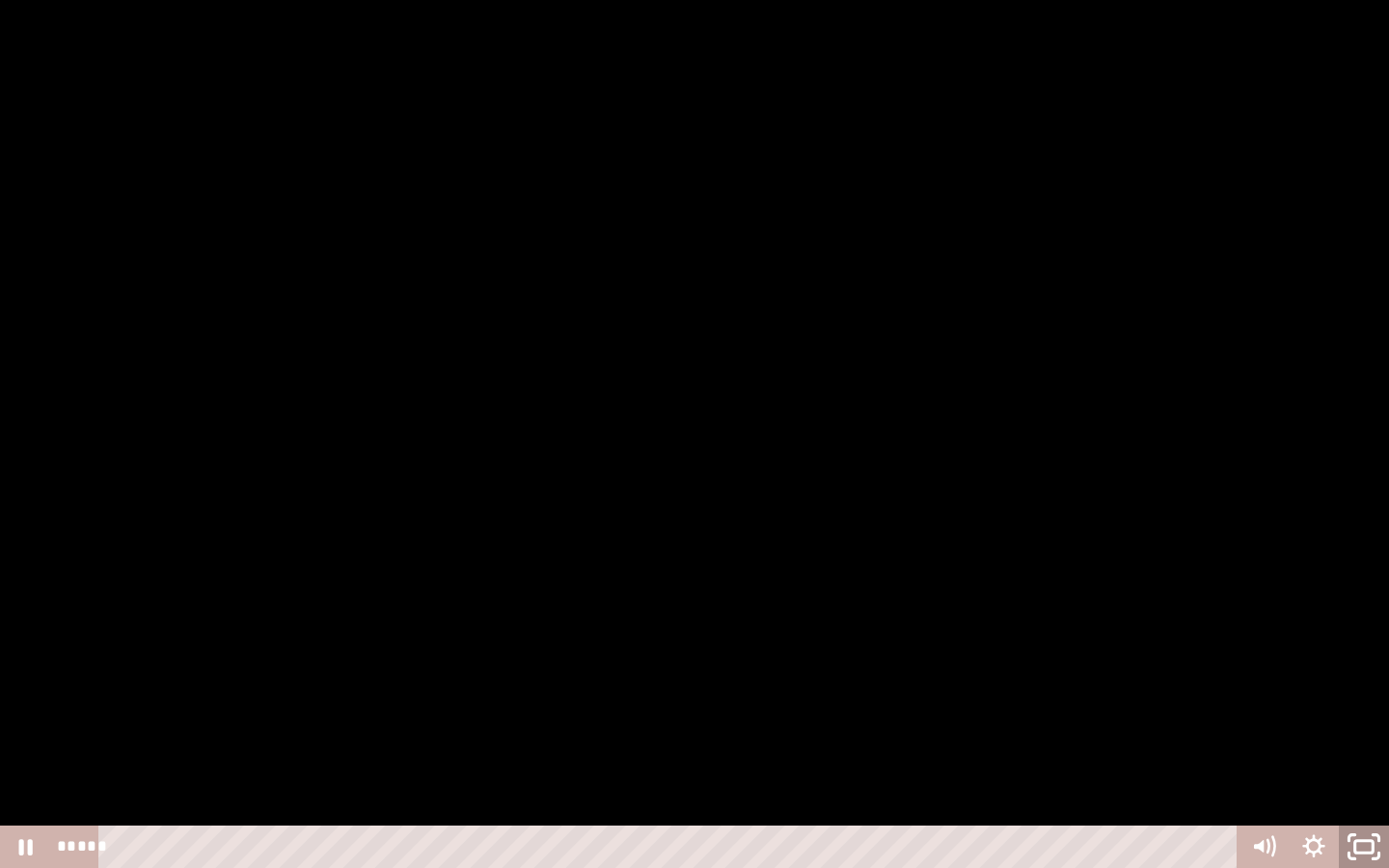 click 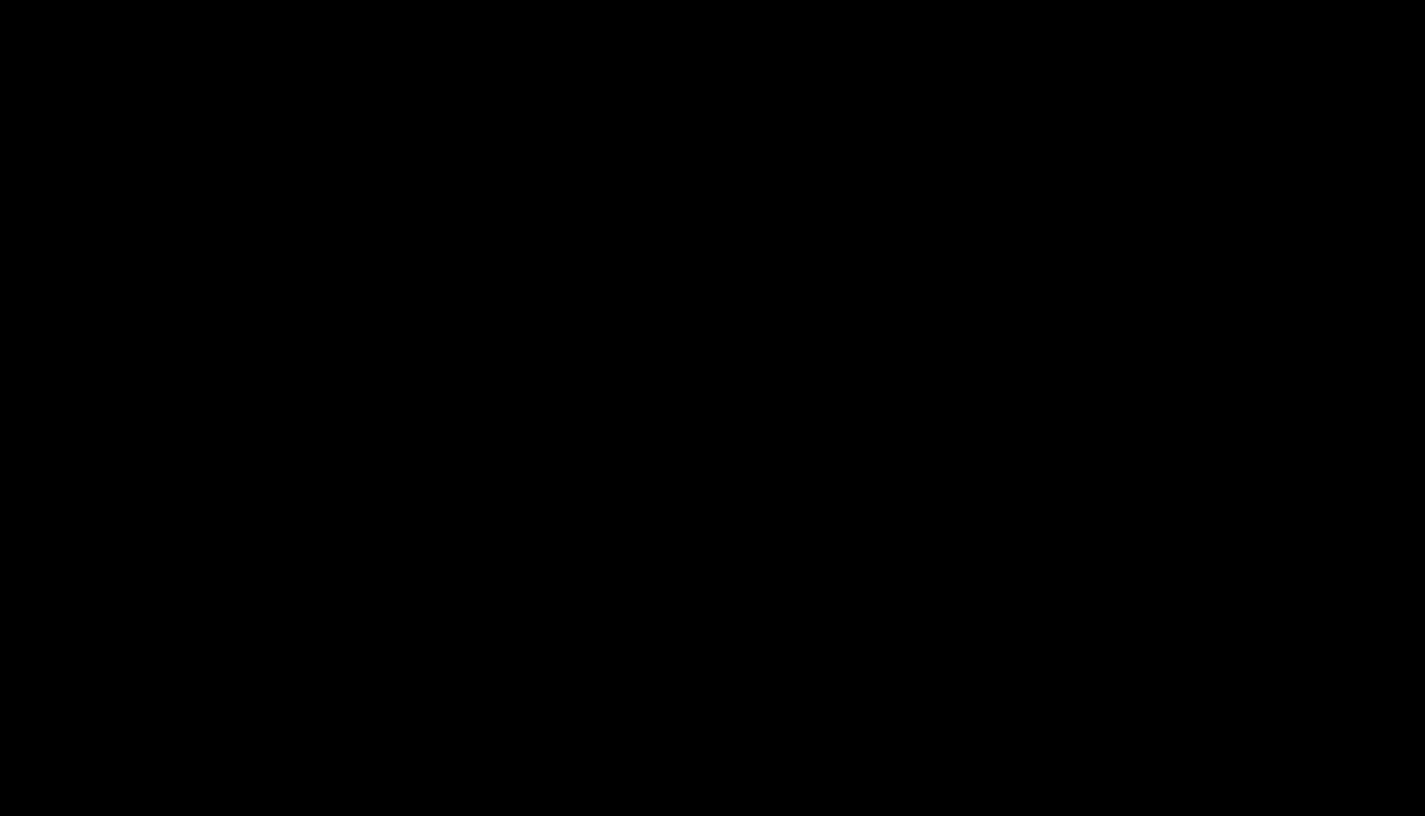 scroll, scrollTop: 837, scrollLeft: 0, axis: vertical 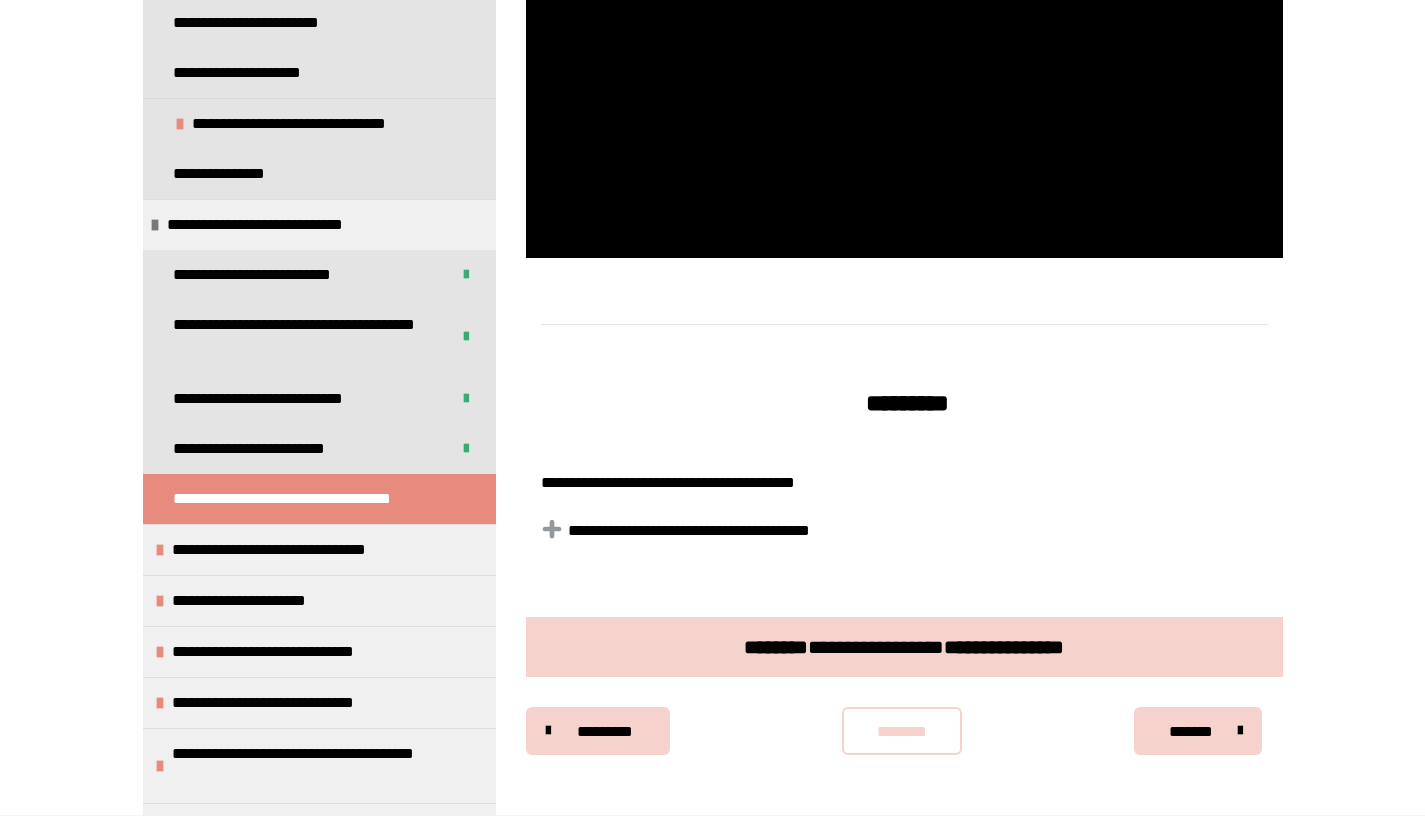 click on "**********" at bounding box center [695, 530] 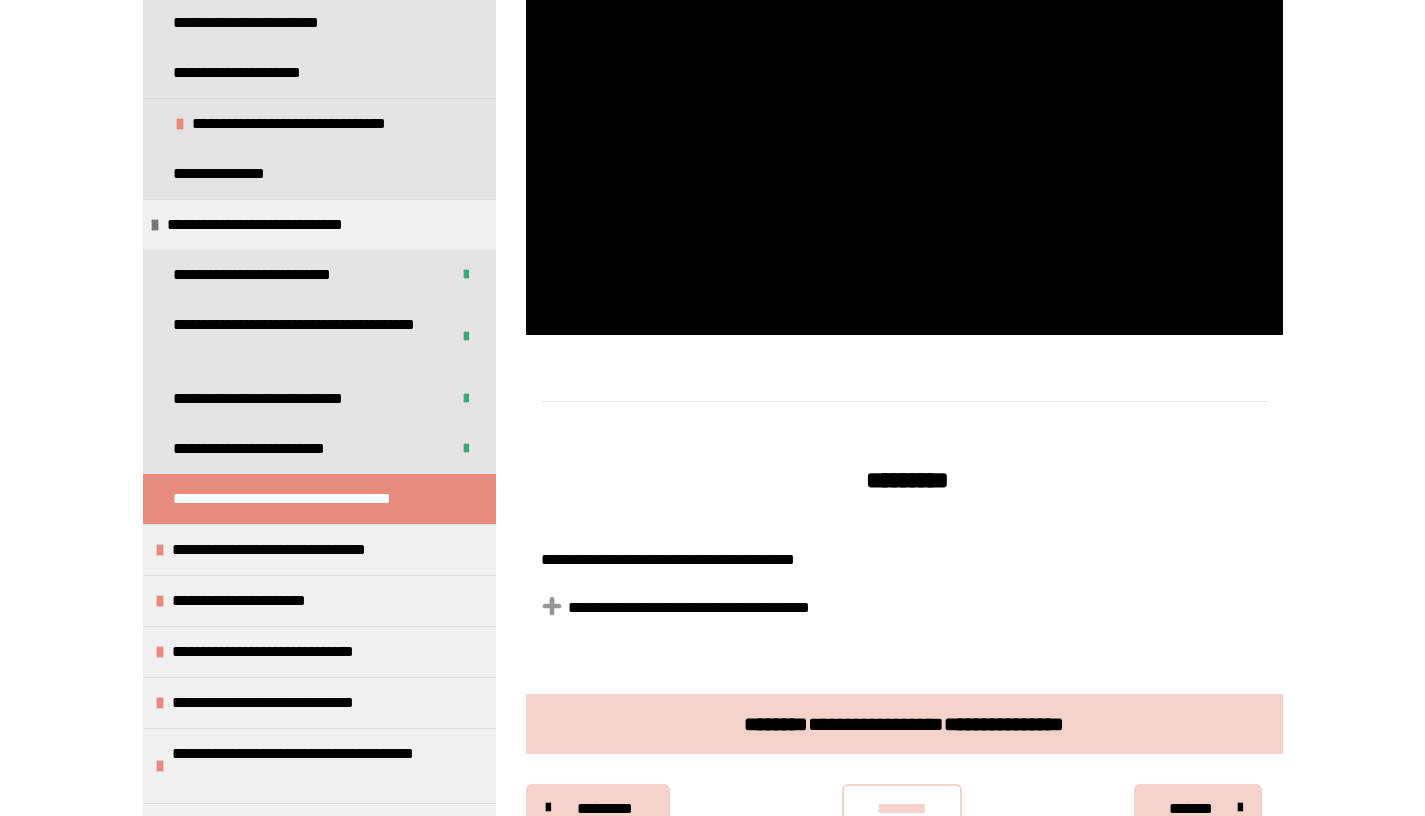 scroll, scrollTop: 805, scrollLeft: 0, axis: vertical 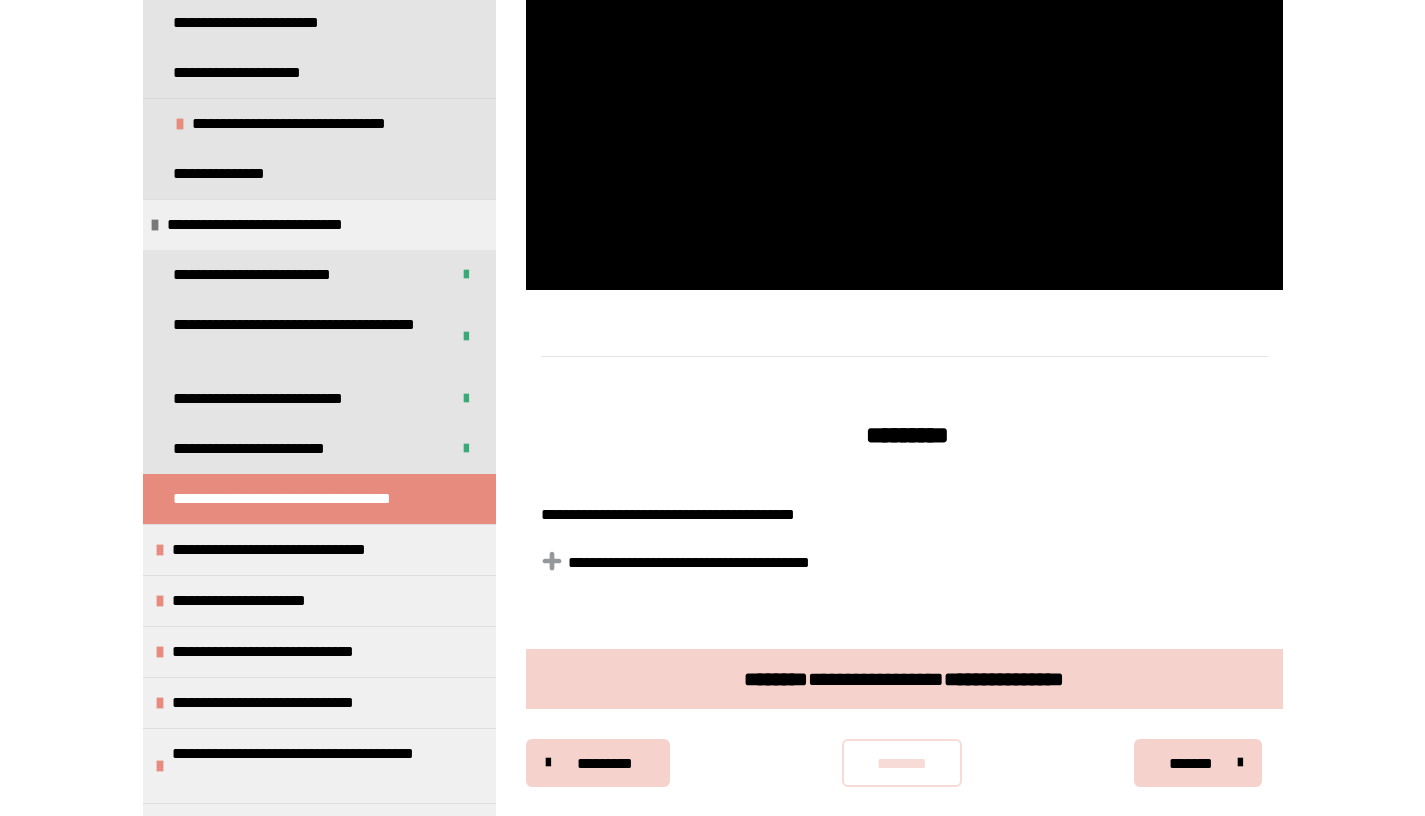 click on "********" at bounding box center [902, 764] 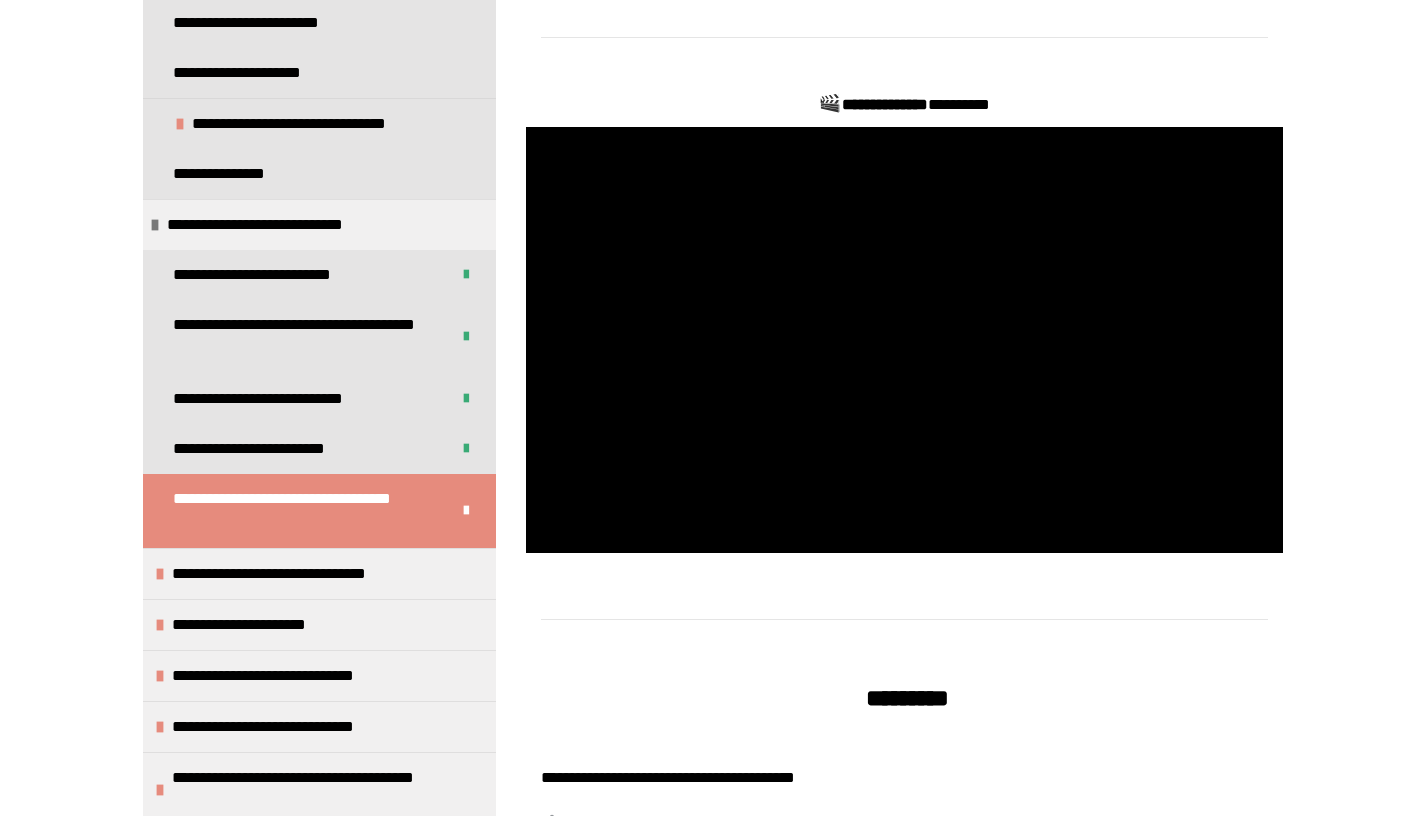 scroll, scrollTop: 533, scrollLeft: 0, axis: vertical 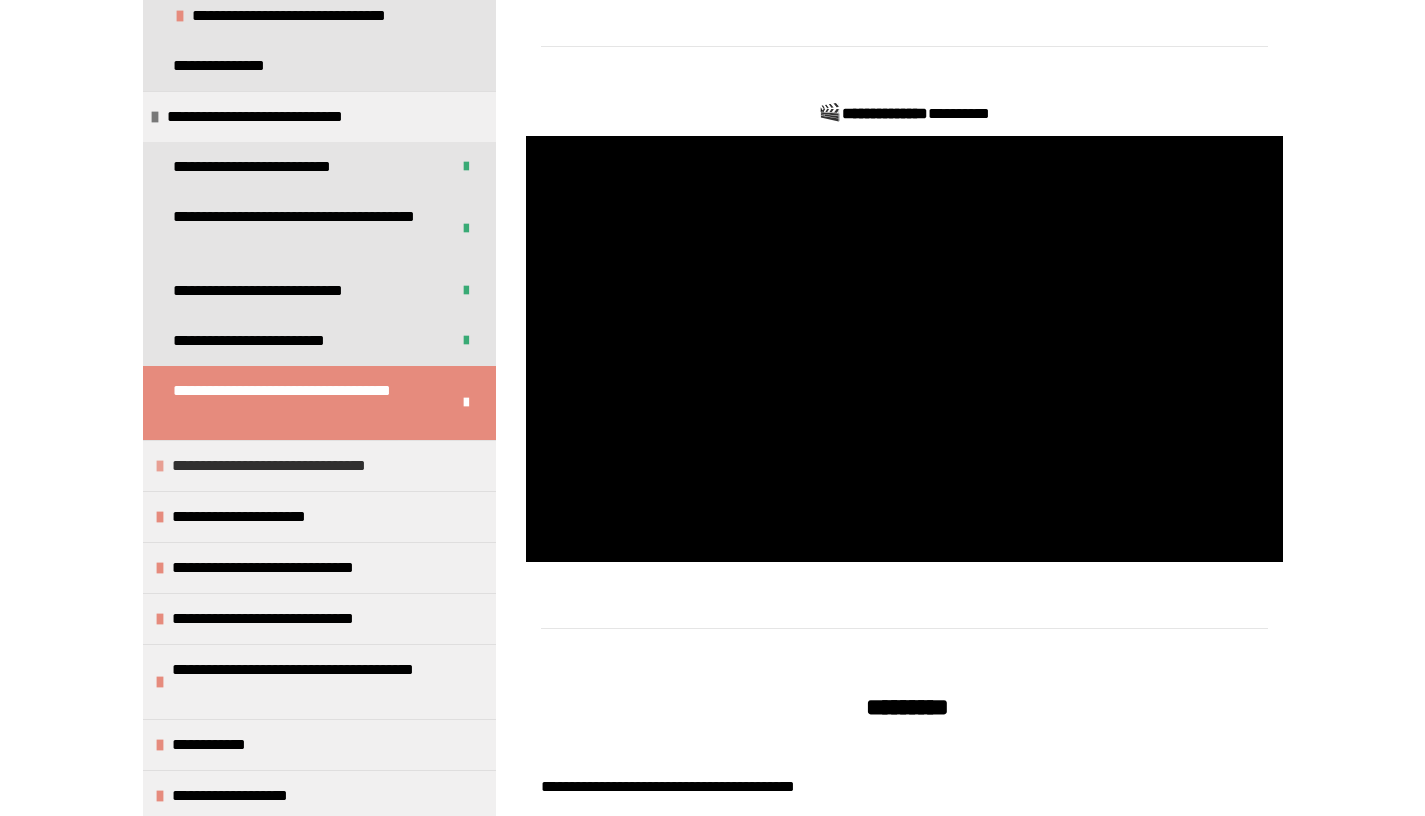 click on "**********" at bounding box center [300, 466] 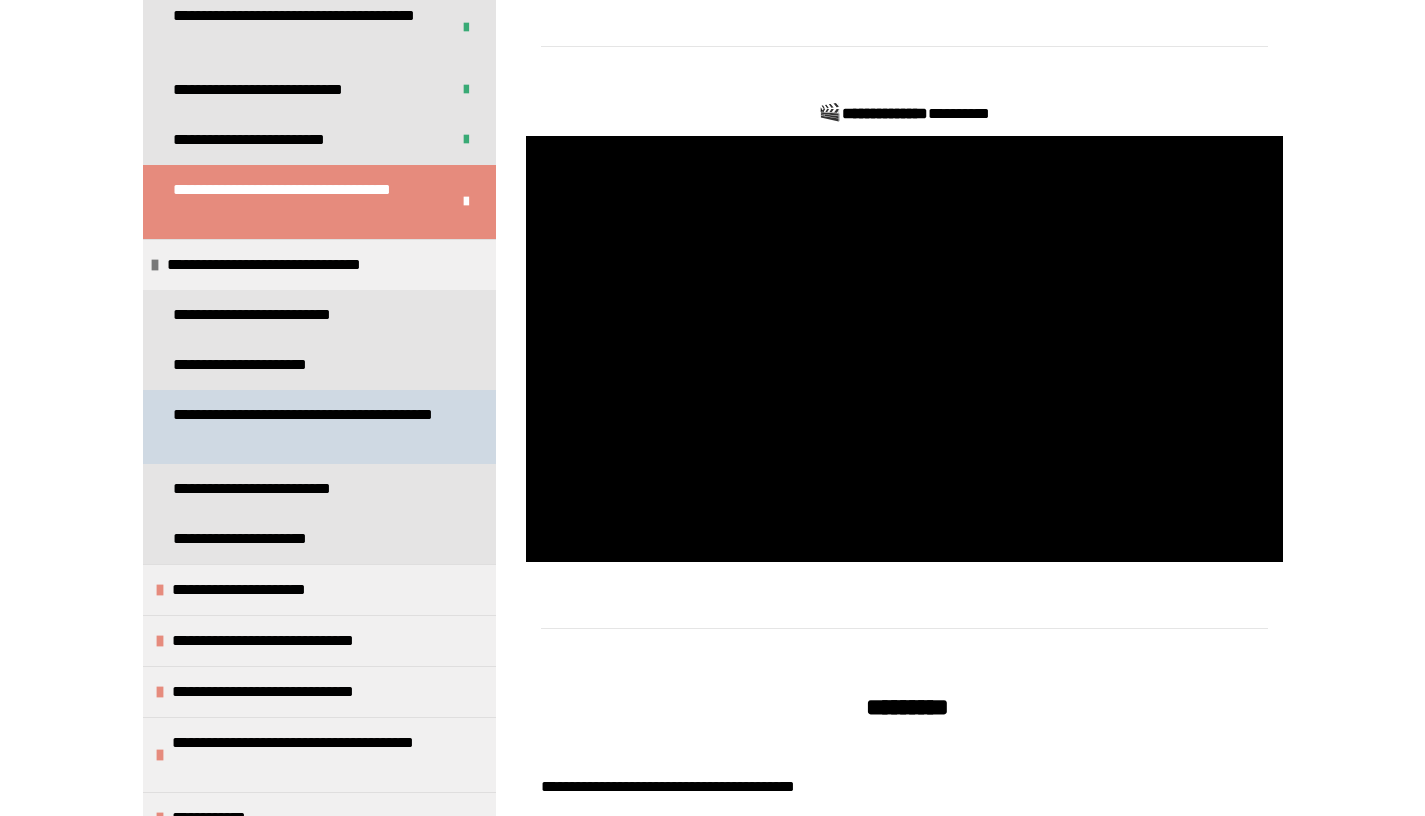 scroll, scrollTop: 601, scrollLeft: 0, axis: vertical 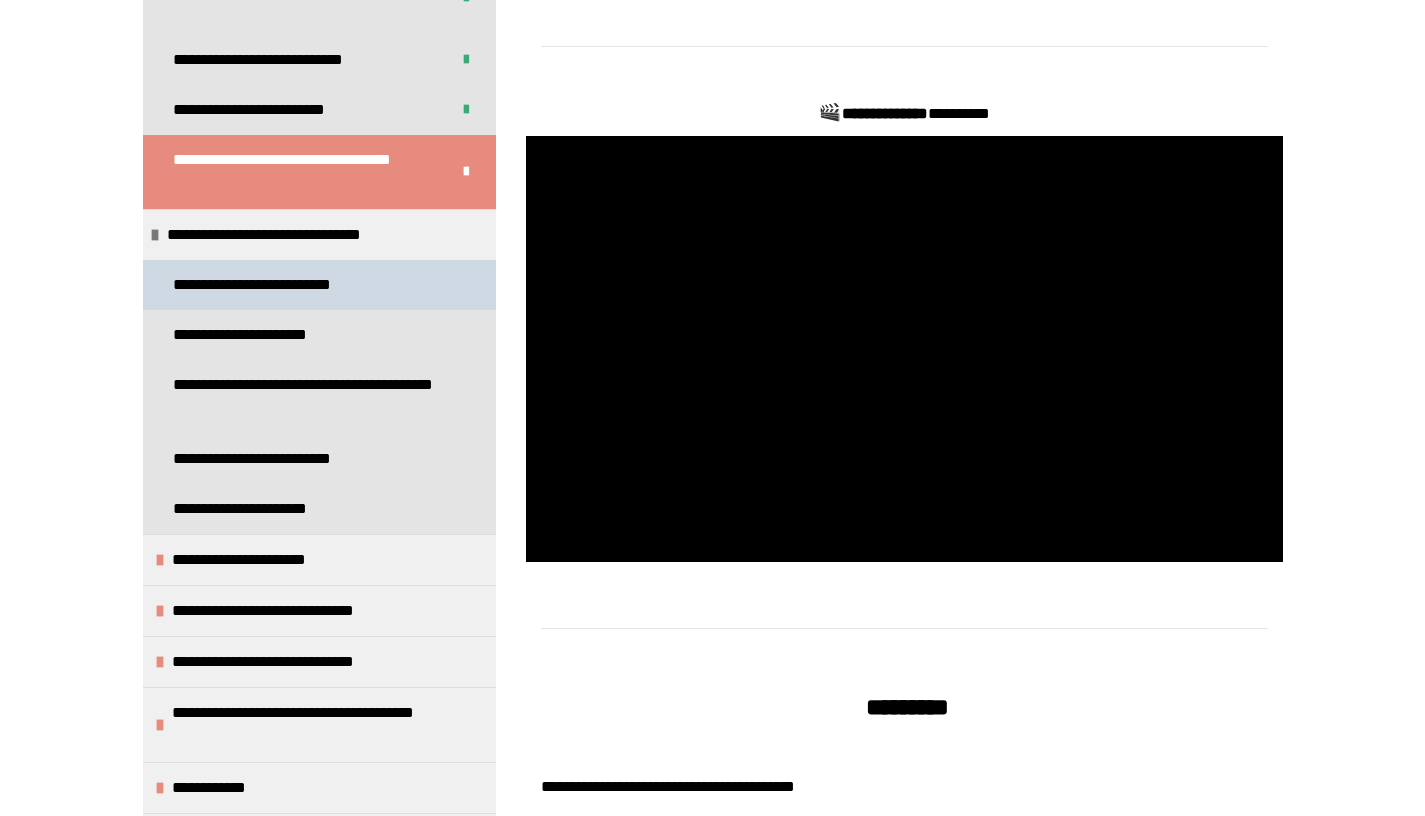 click on "**********" at bounding box center [267, 285] 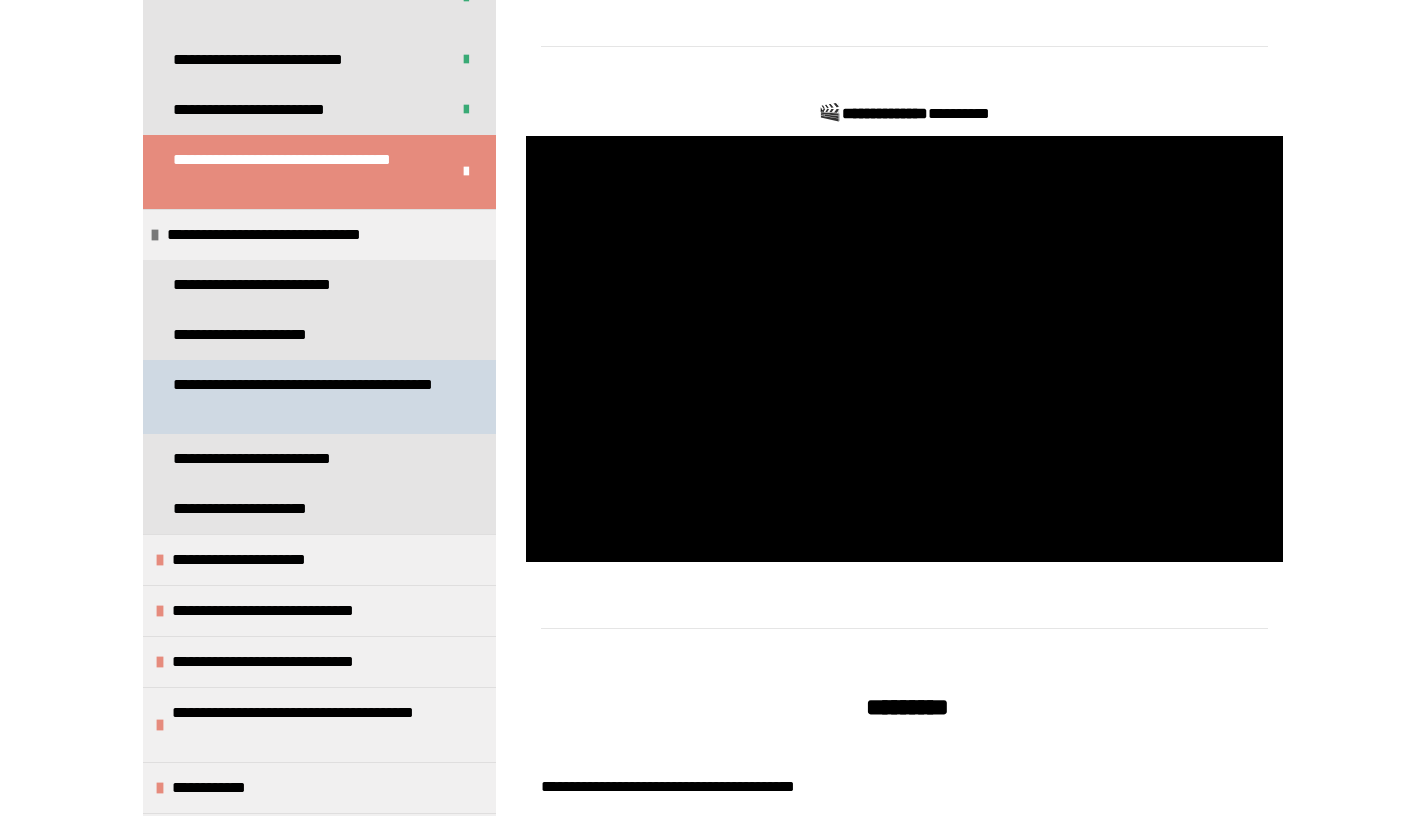 scroll, scrollTop: 270, scrollLeft: 0, axis: vertical 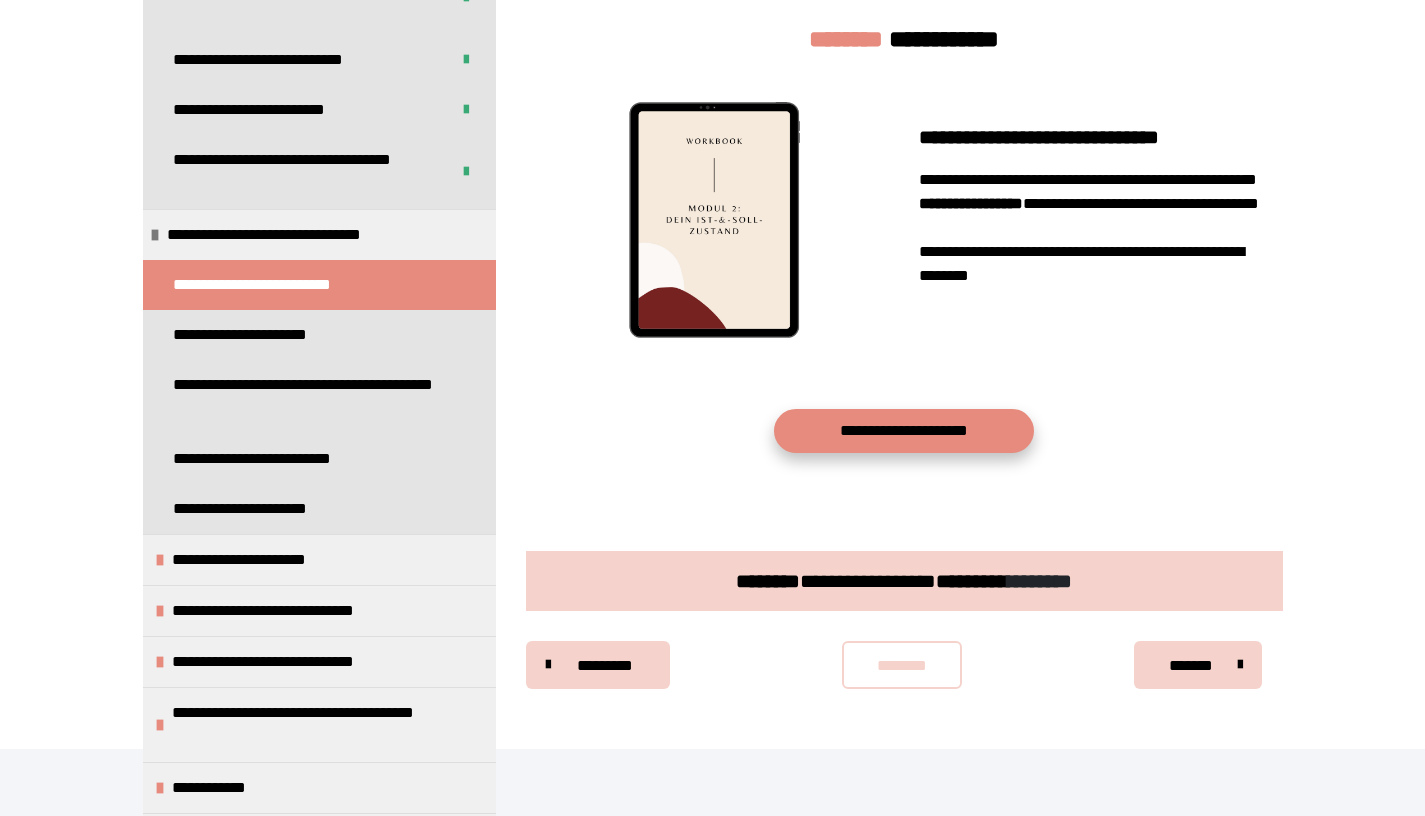 click on "**********" at bounding box center (904, 431) 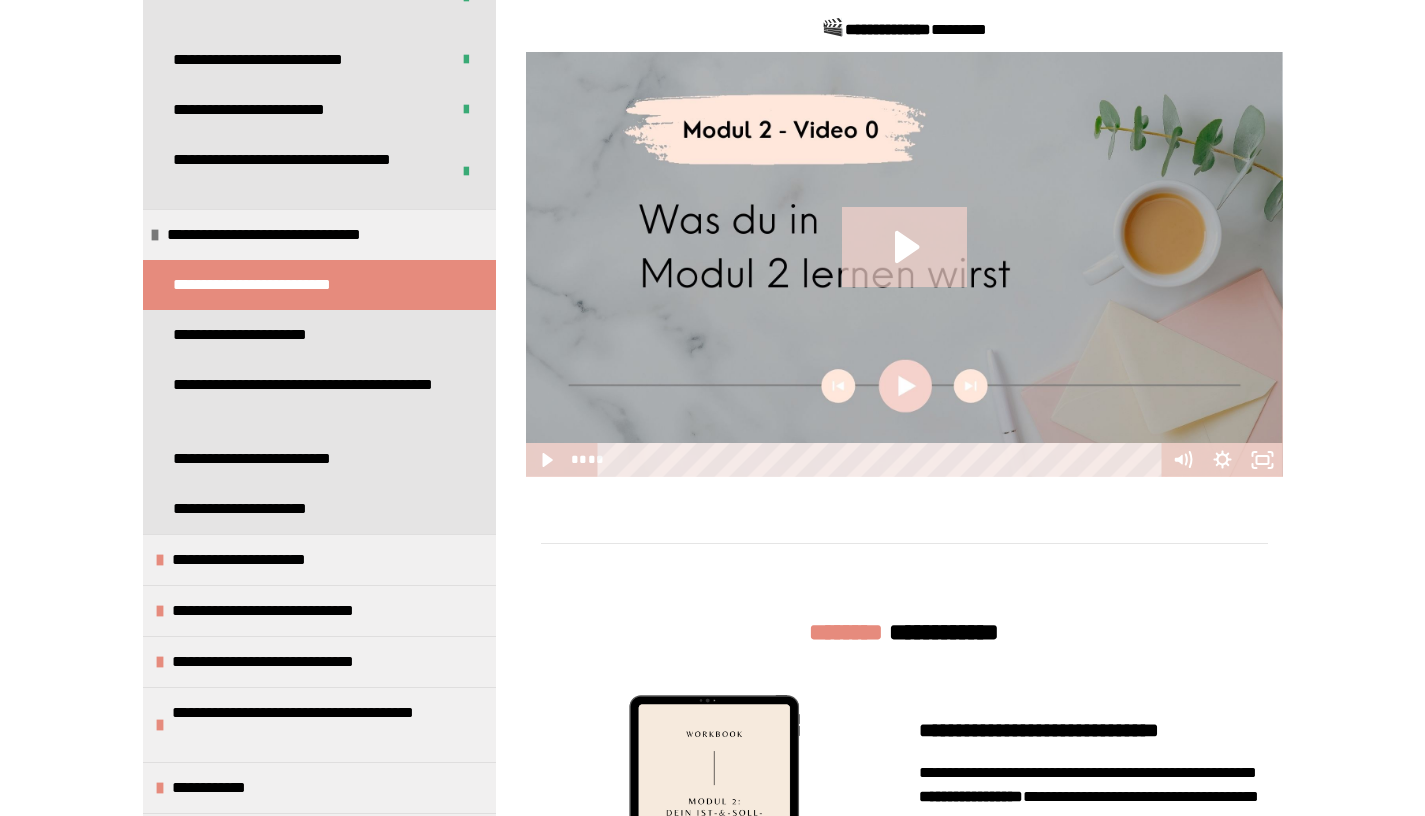 scroll, scrollTop: 722, scrollLeft: 0, axis: vertical 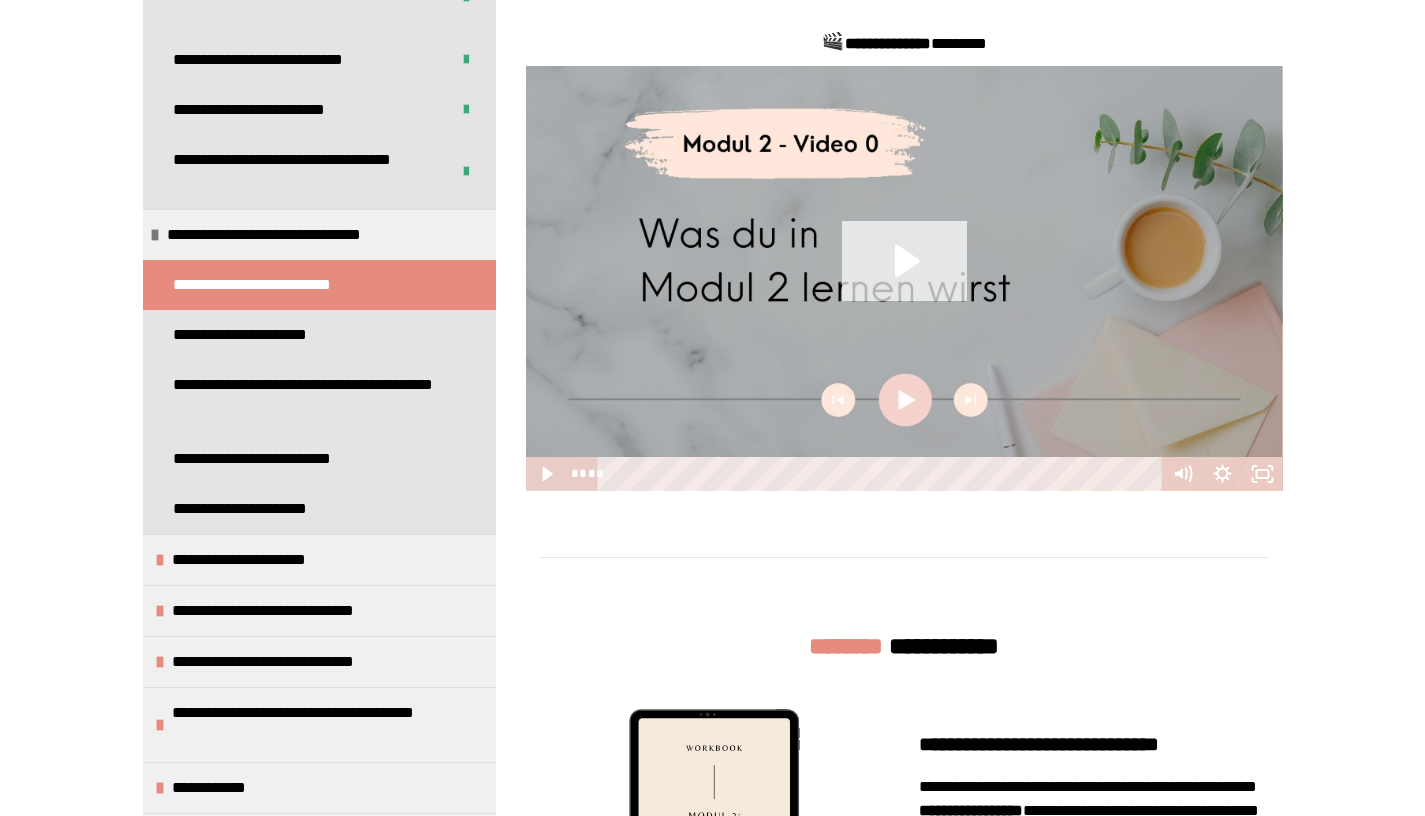 click 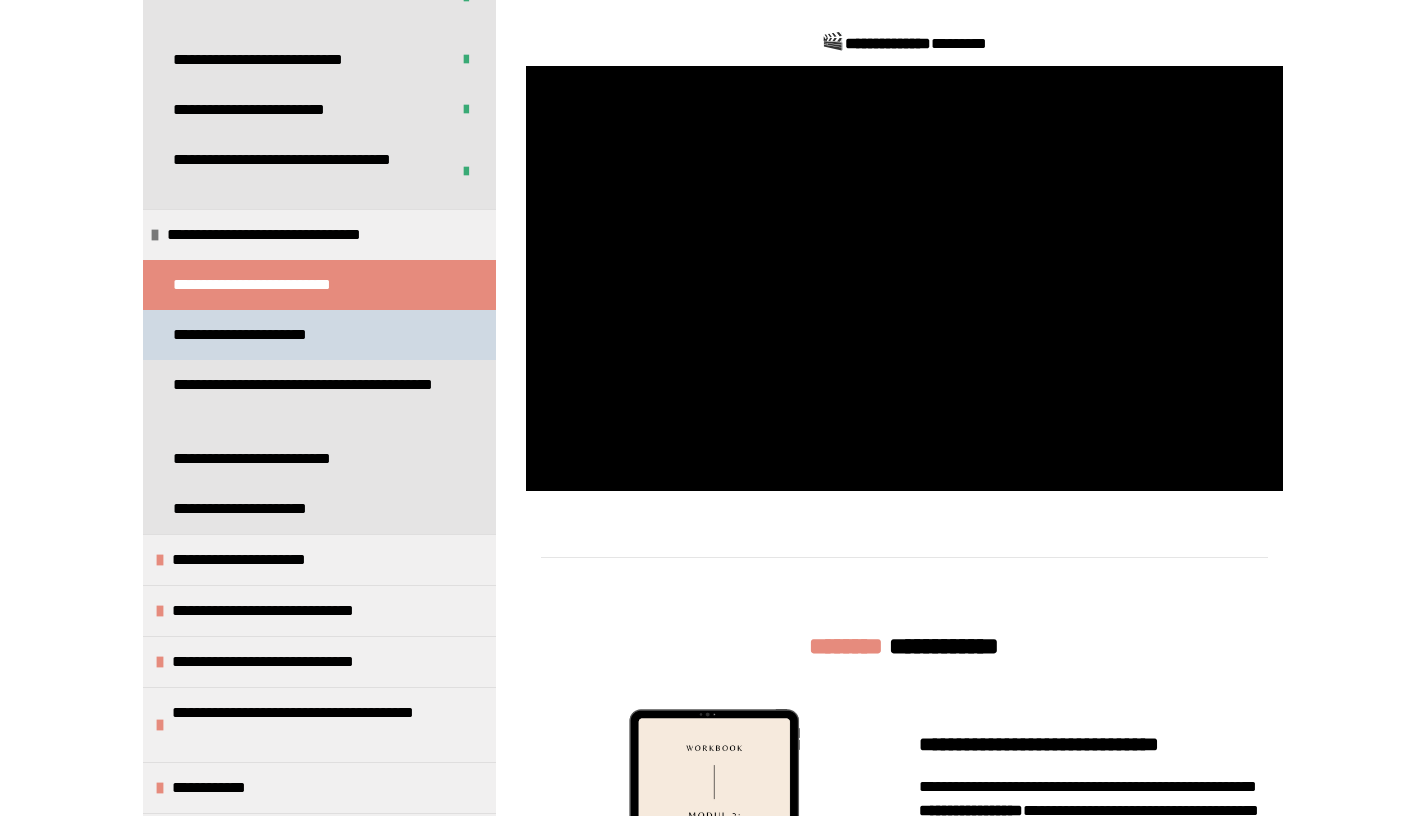 click on "**********" at bounding box center [262, 335] 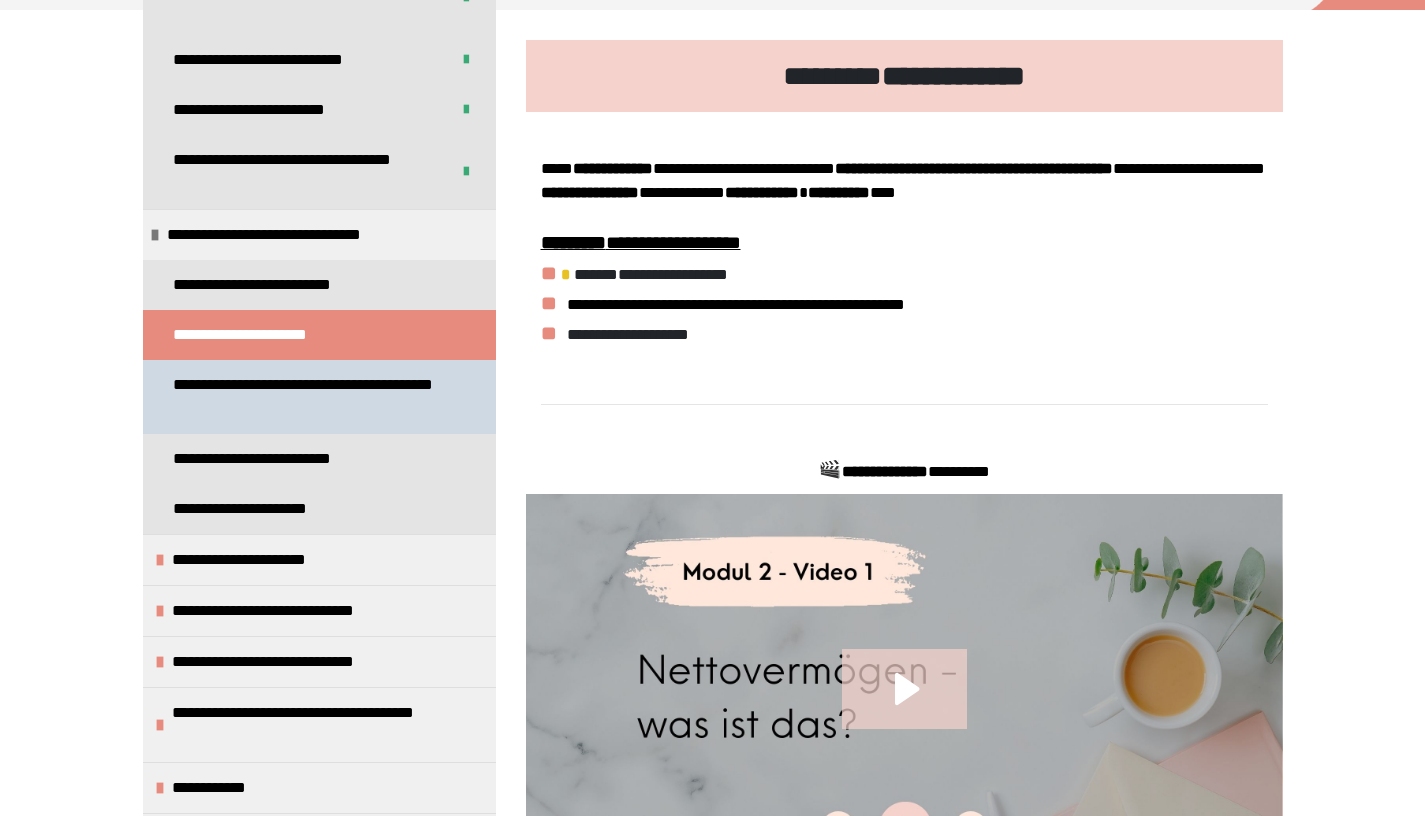 click on "**********" at bounding box center [304, 397] 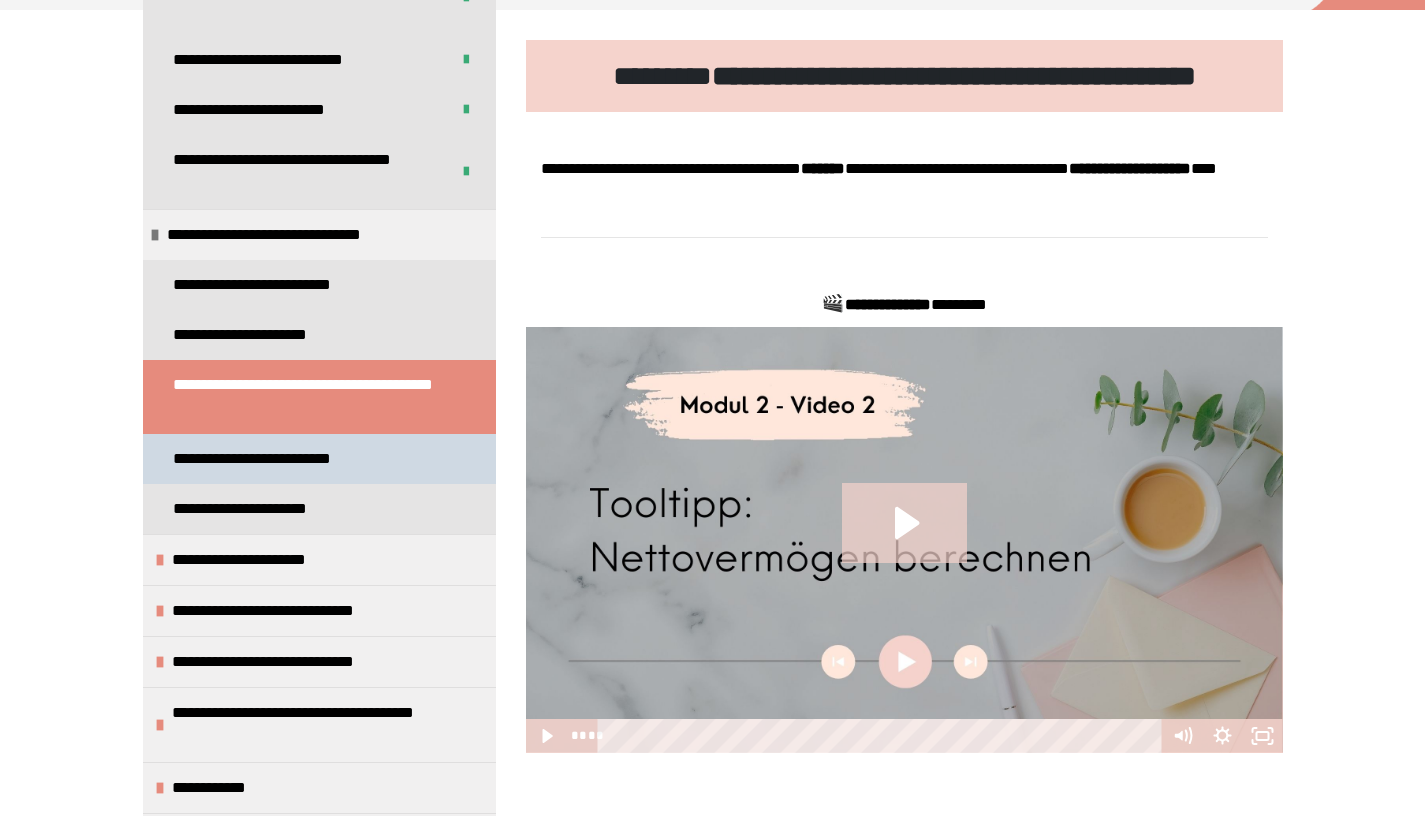 click on "**********" at bounding box center (276, 459) 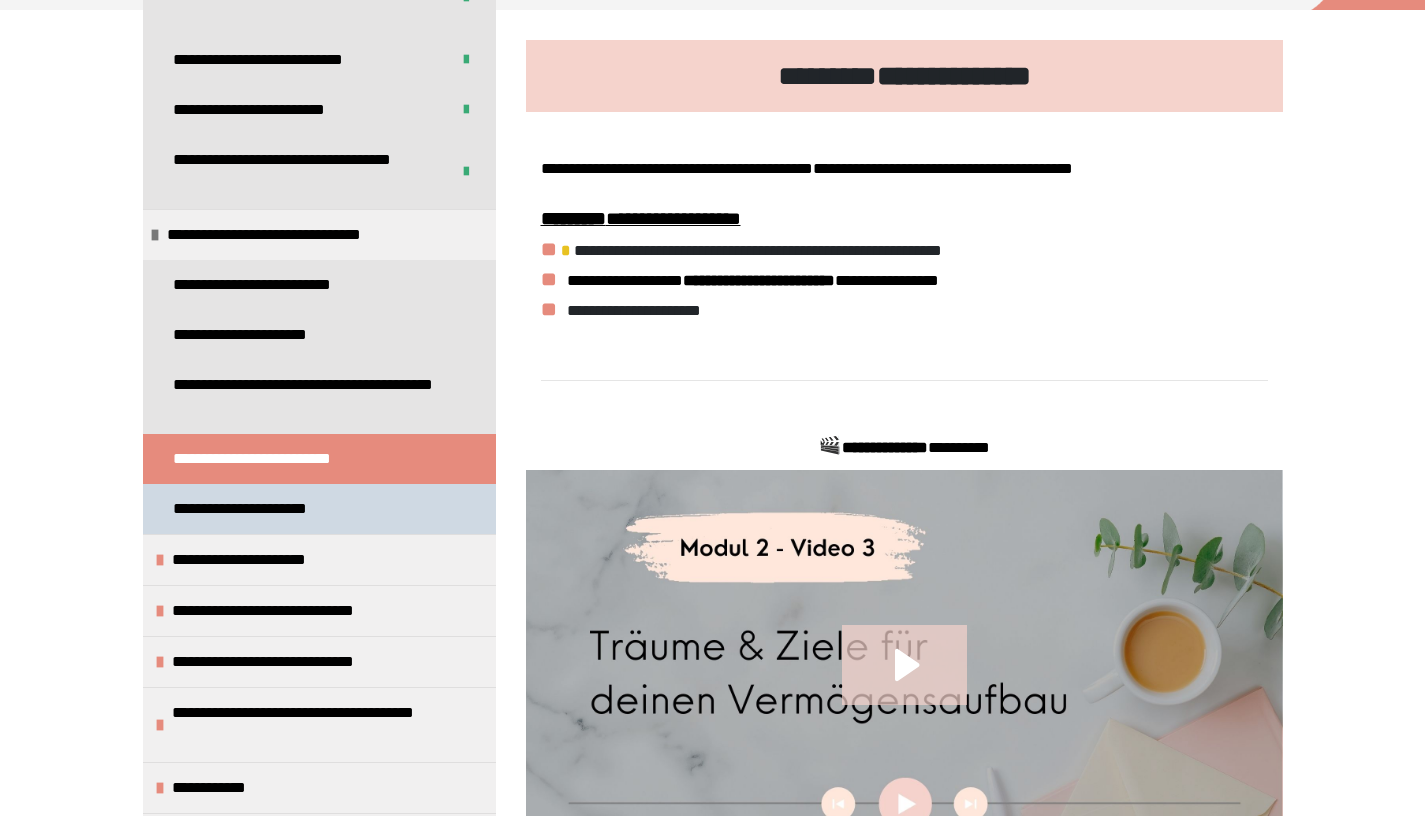 click on "**********" at bounding box center [263, 509] 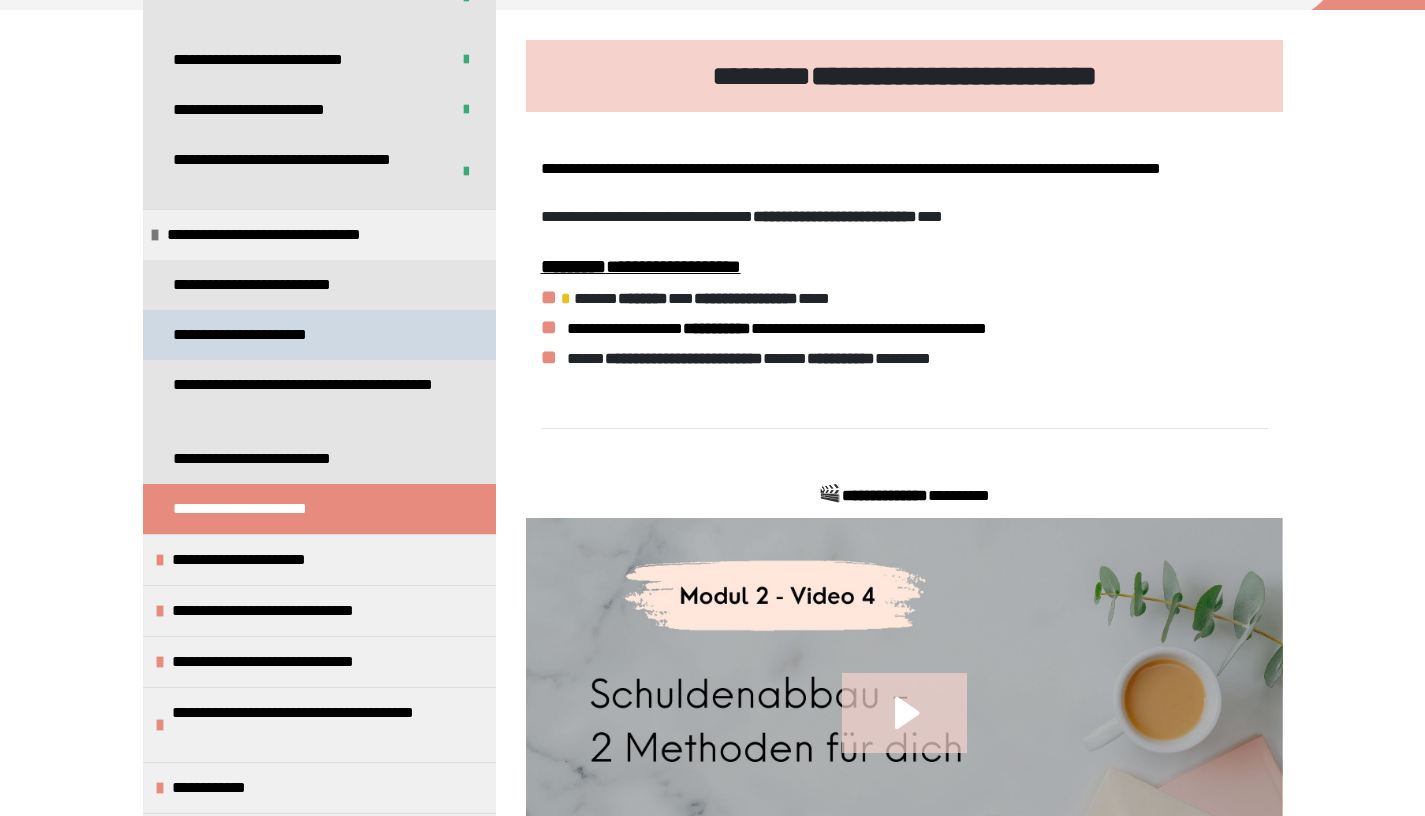 click on "**********" at bounding box center [262, 335] 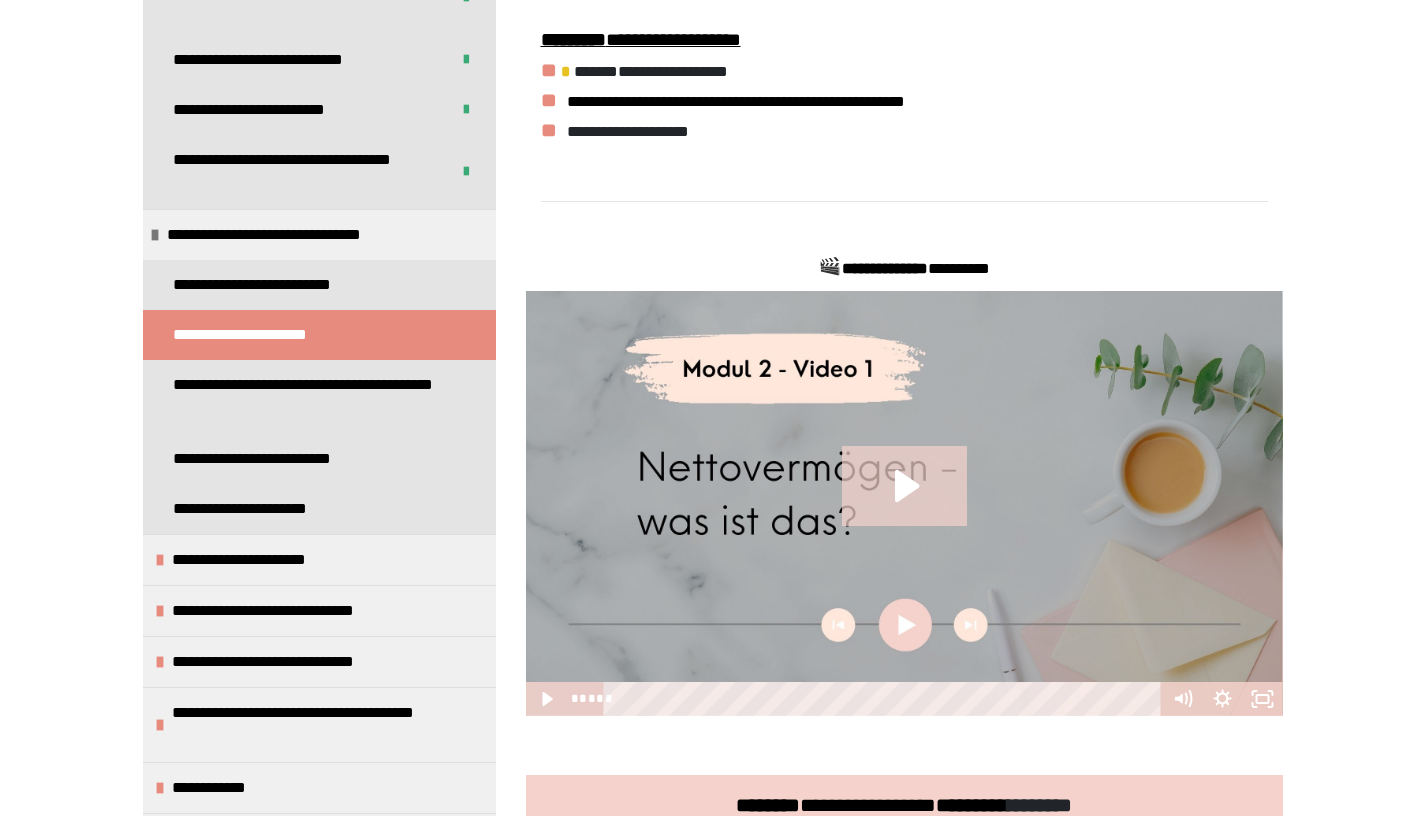 scroll, scrollTop: 494, scrollLeft: 0, axis: vertical 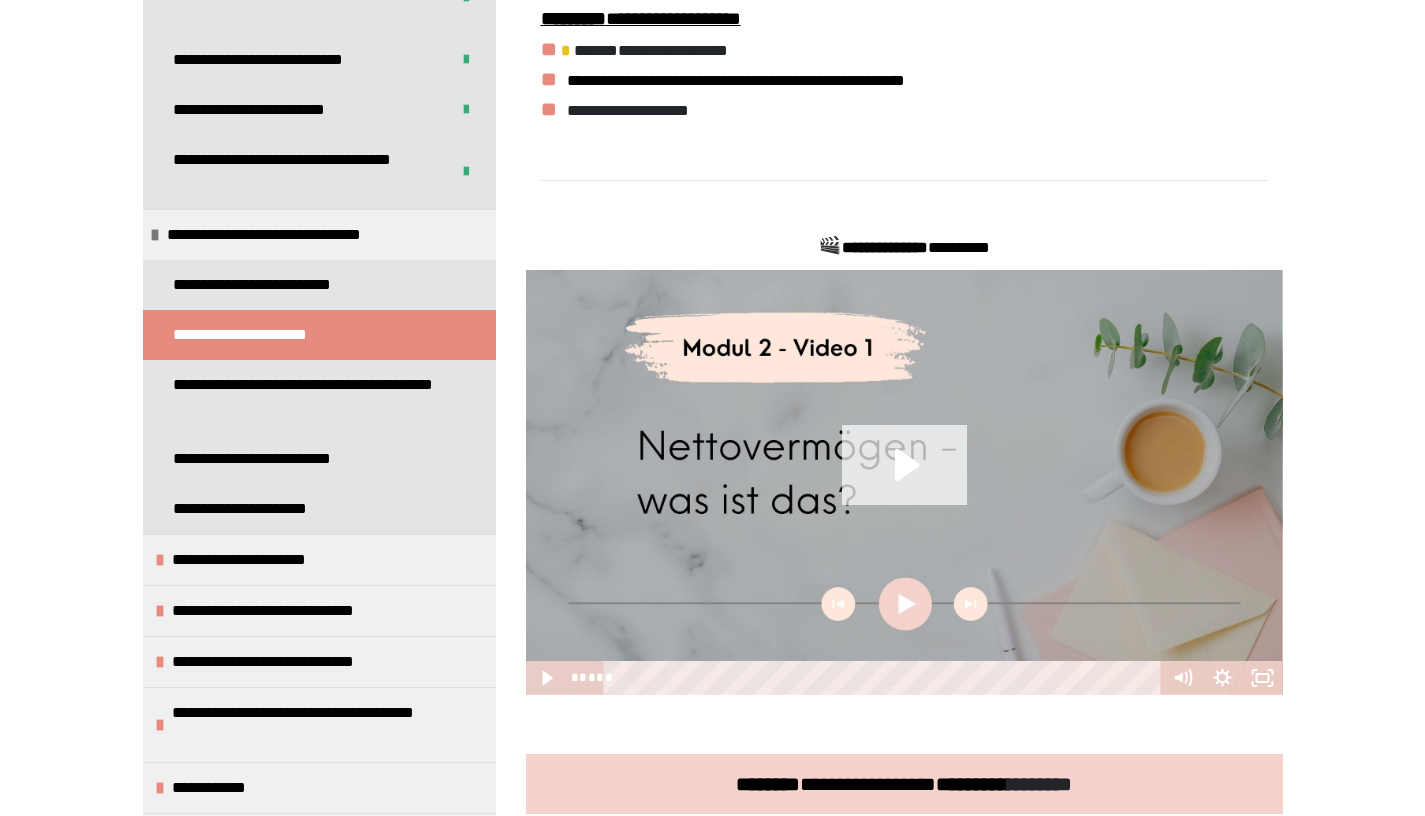 click 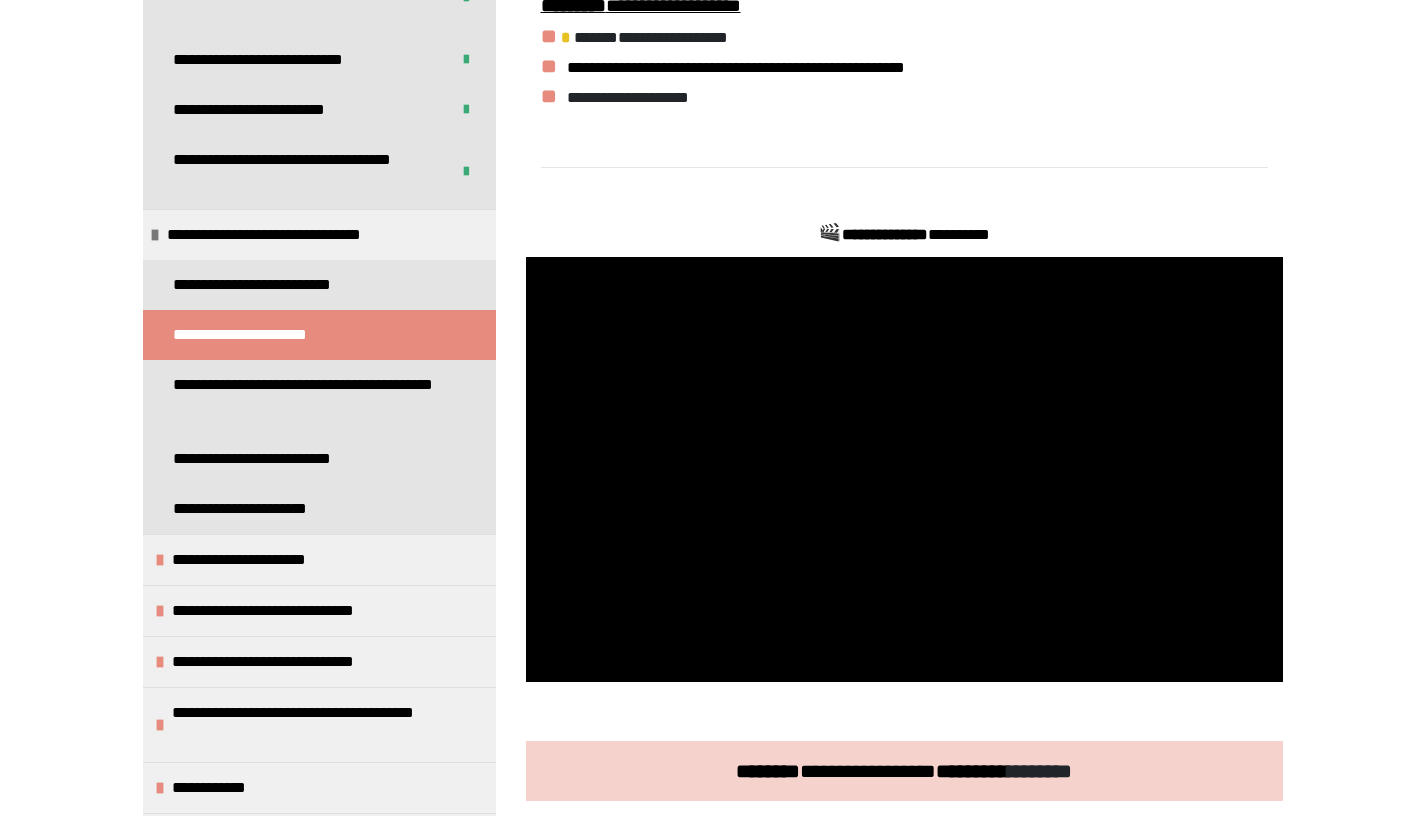 scroll, scrollTop: 510, scrollLeft: 0, axis: vertical 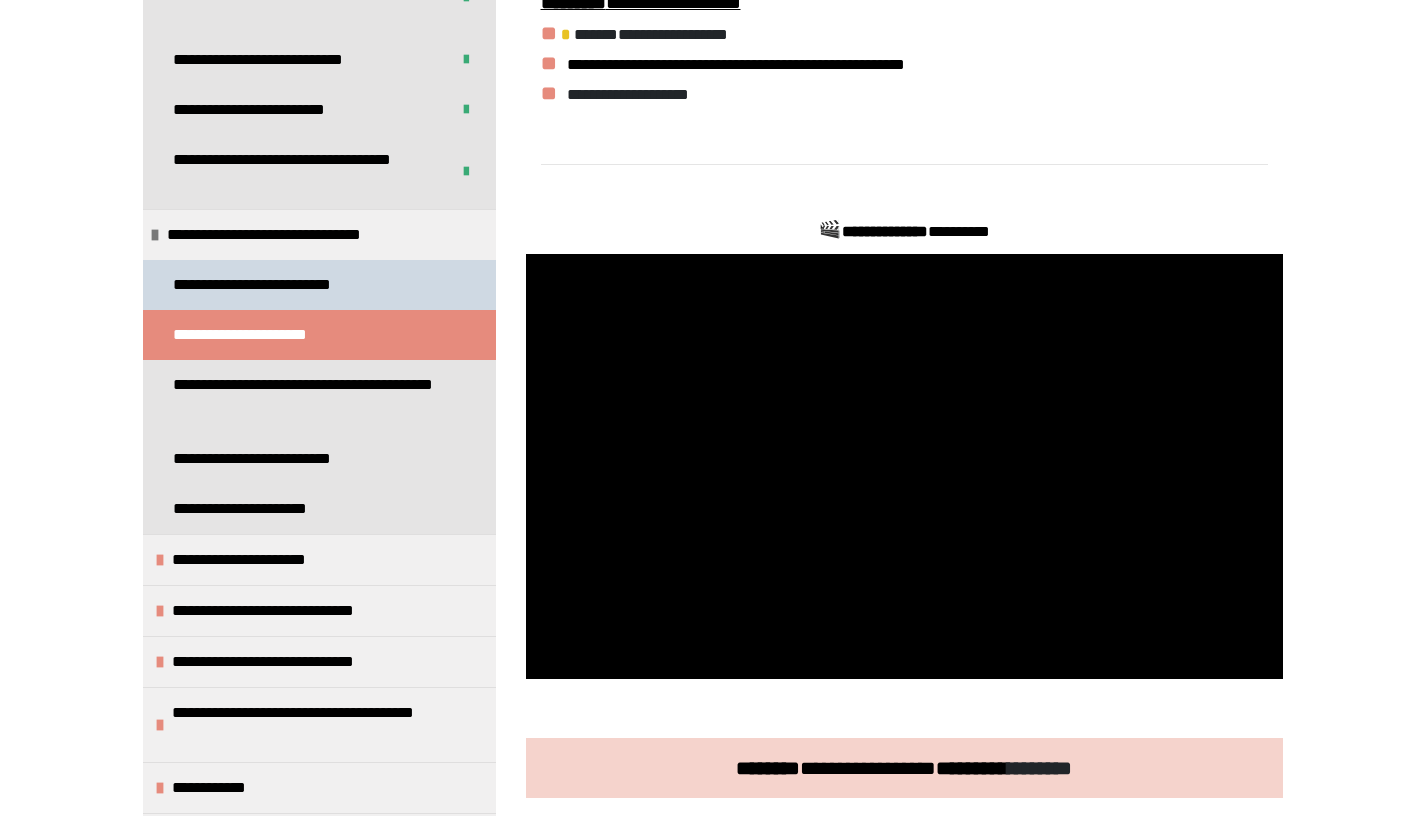 click on "**********" at bounding box center (267, 285) 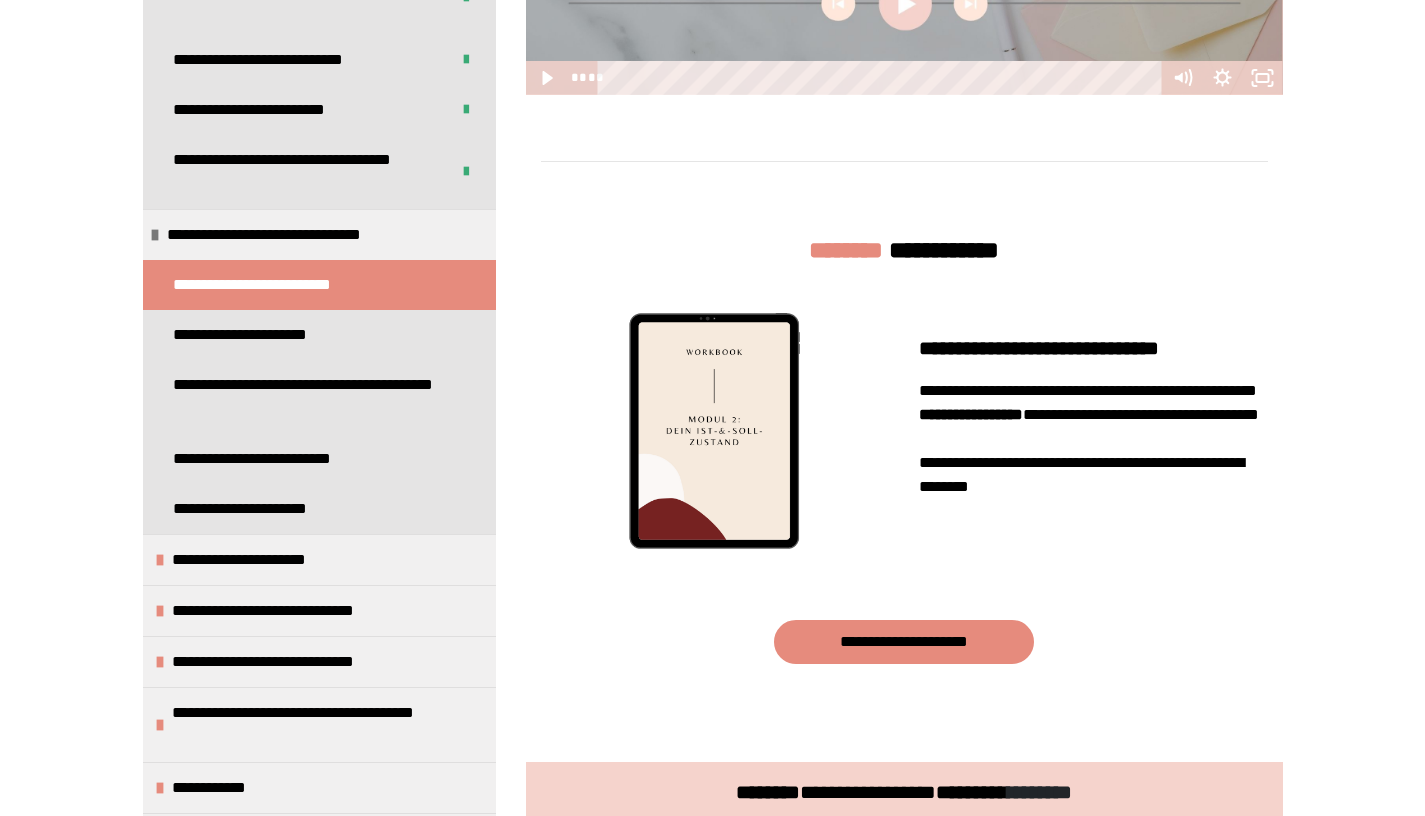 scroll, scrollTop: 1310, scrollLeft: 0, axis: vertical 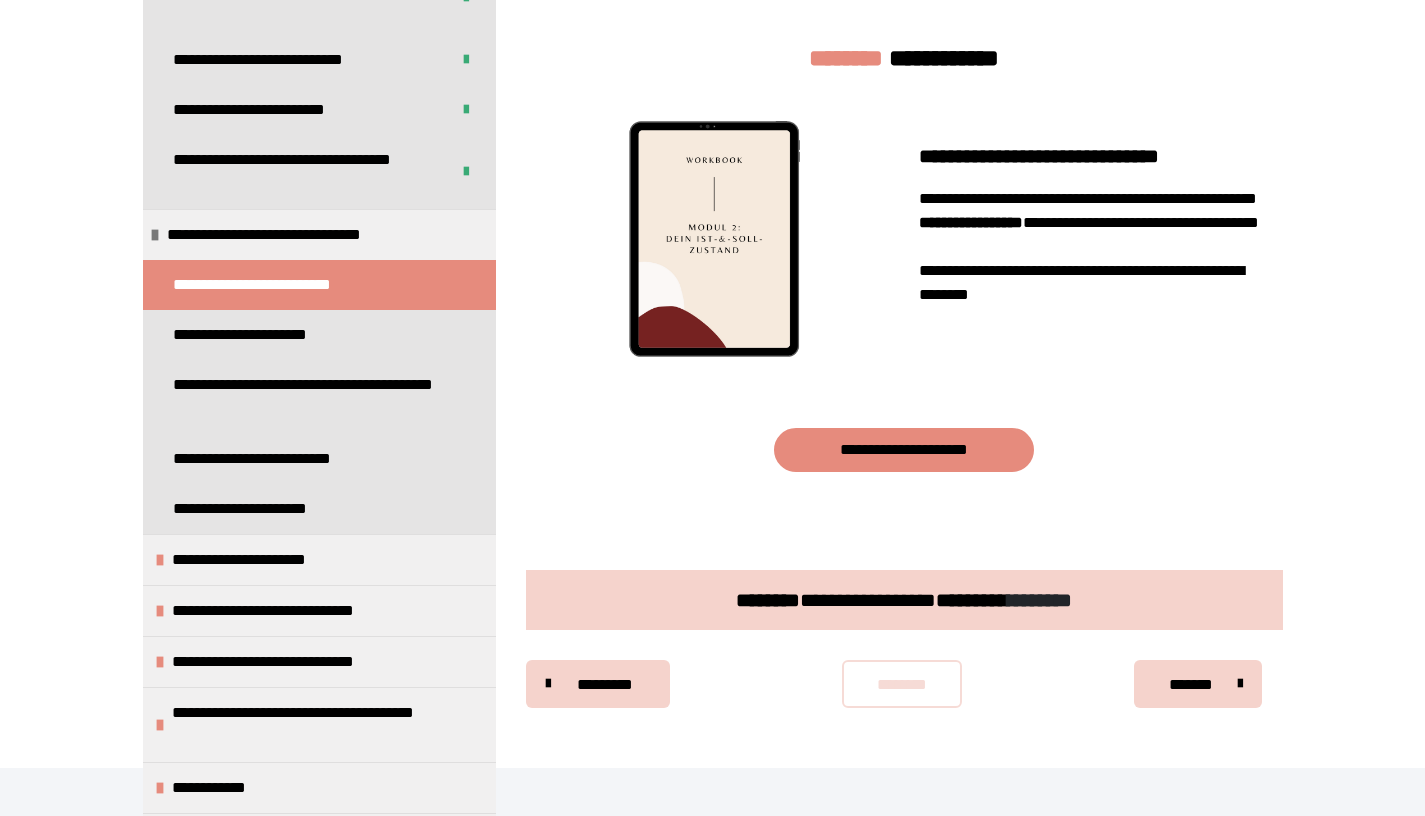 click on "********" at bounding box center (902, 684) 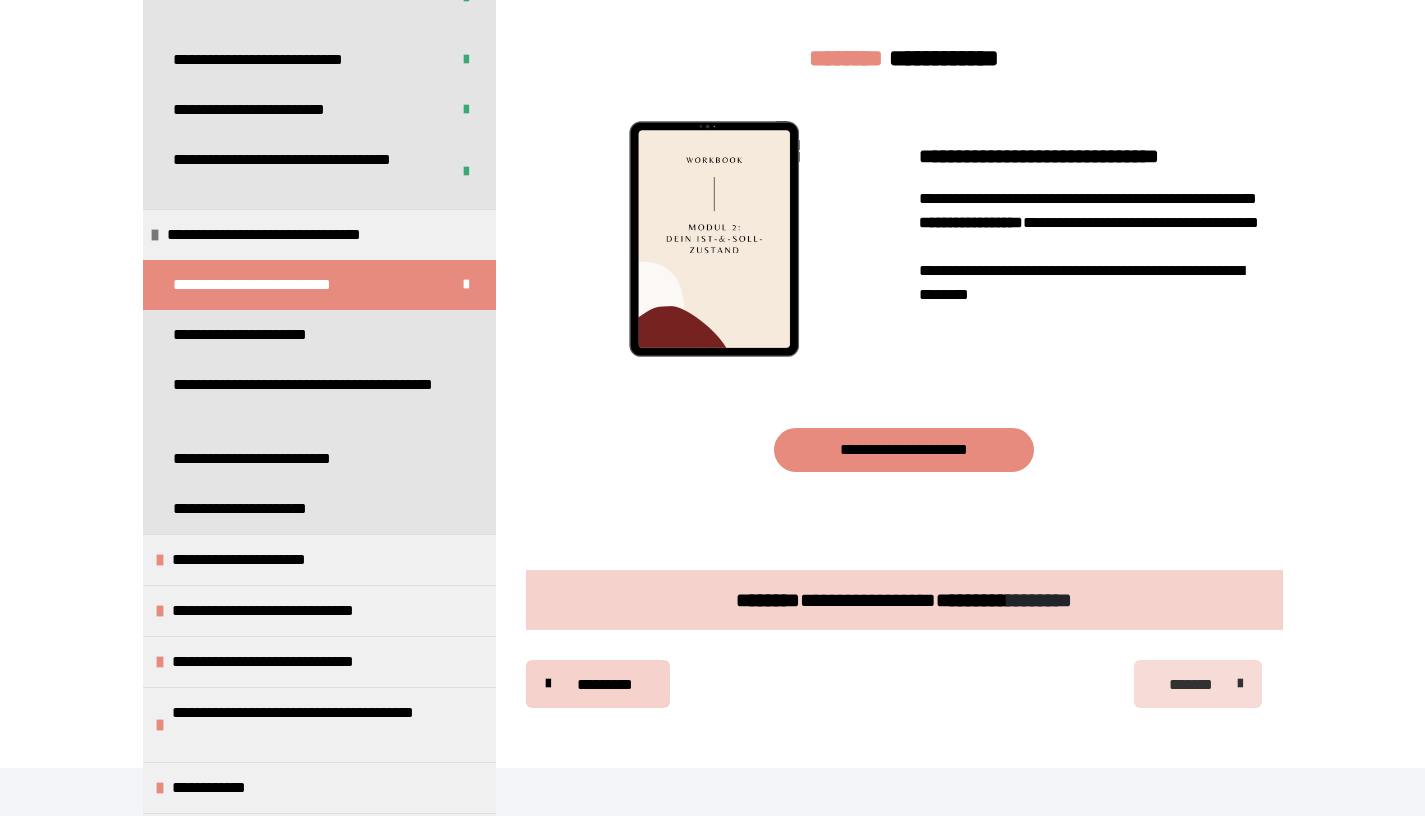 click on "*******" at bounding box center (1191, 685) 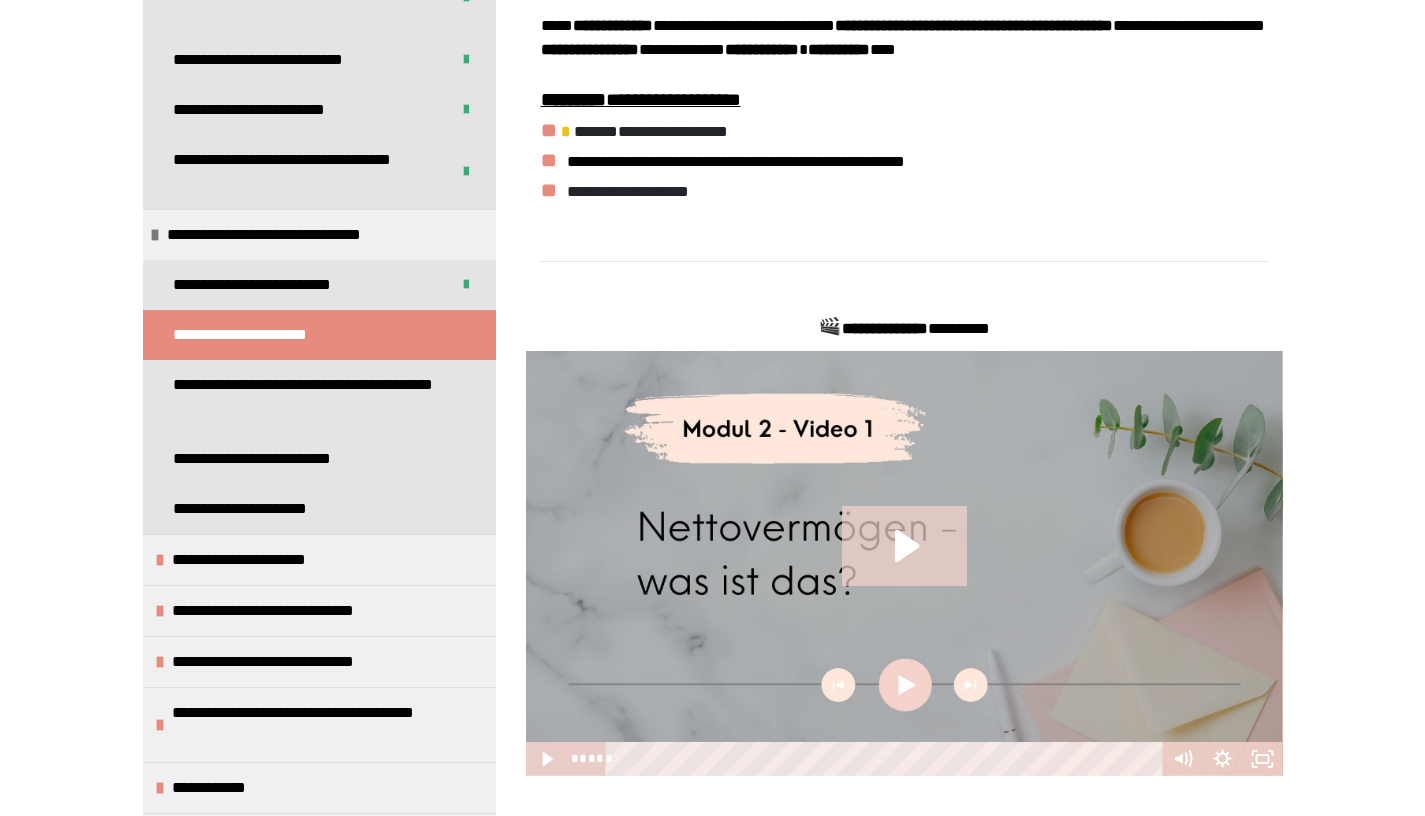 scroll, scrollTop: 420, scrollLeft: 0, axis: vertical 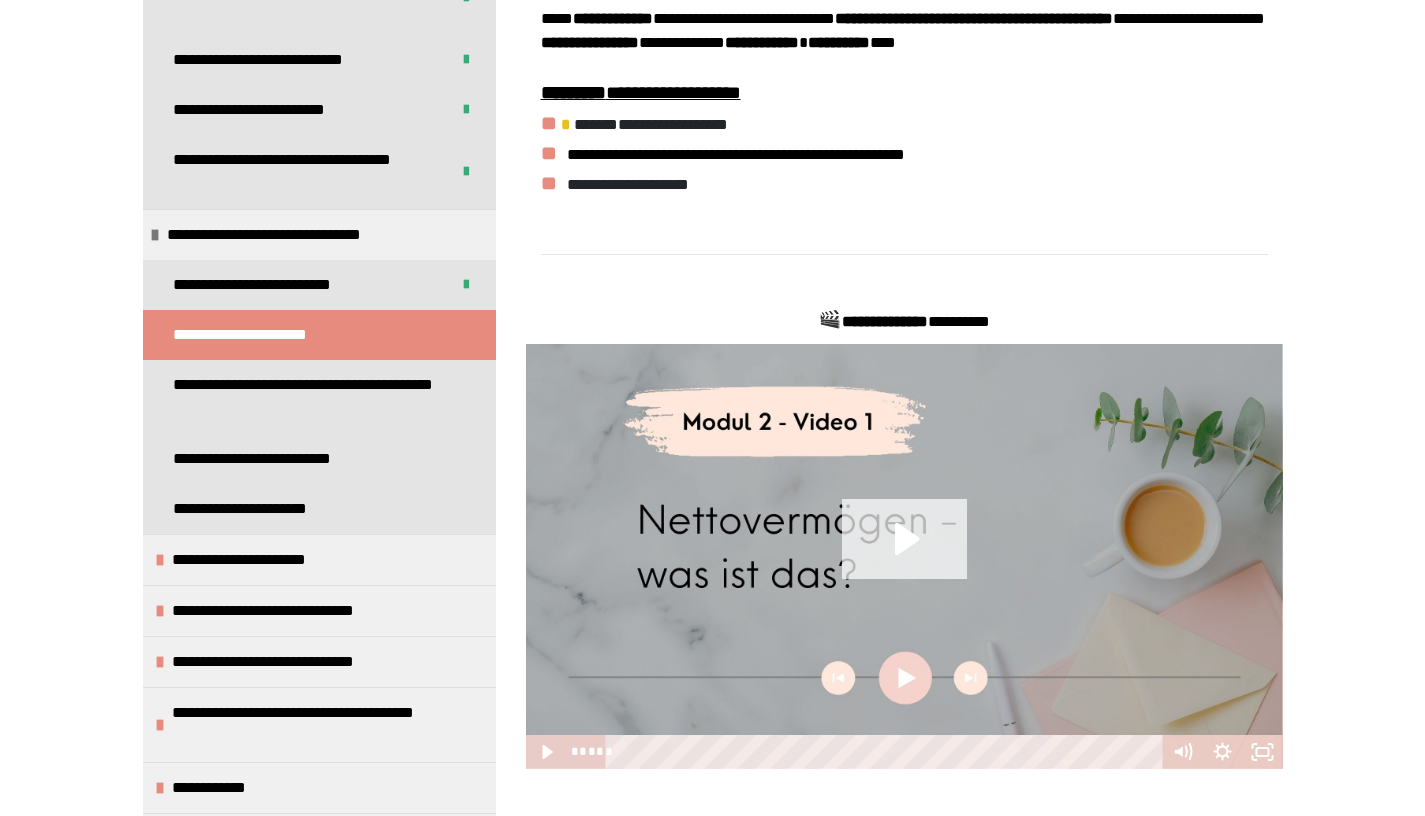 click 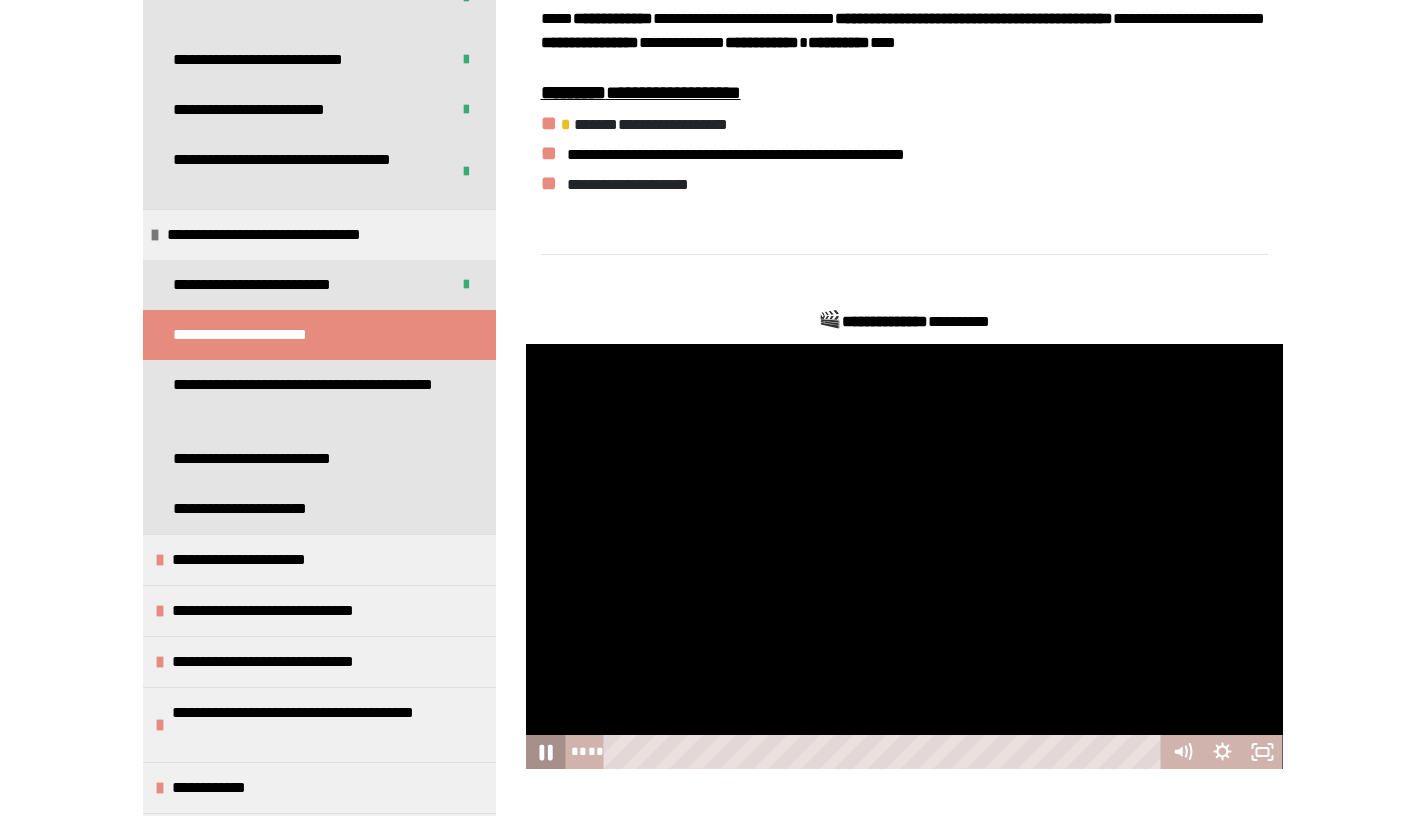 click 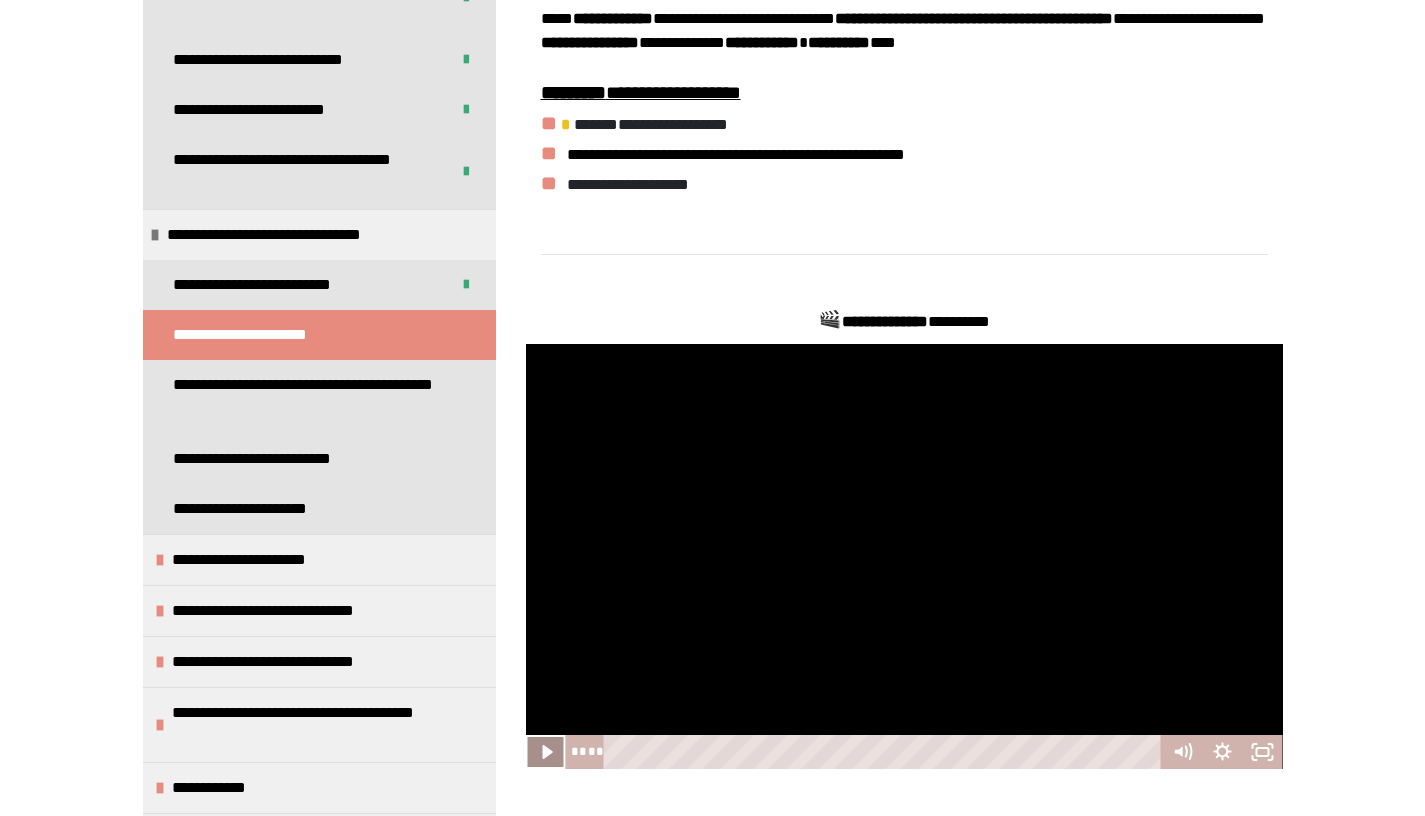 click 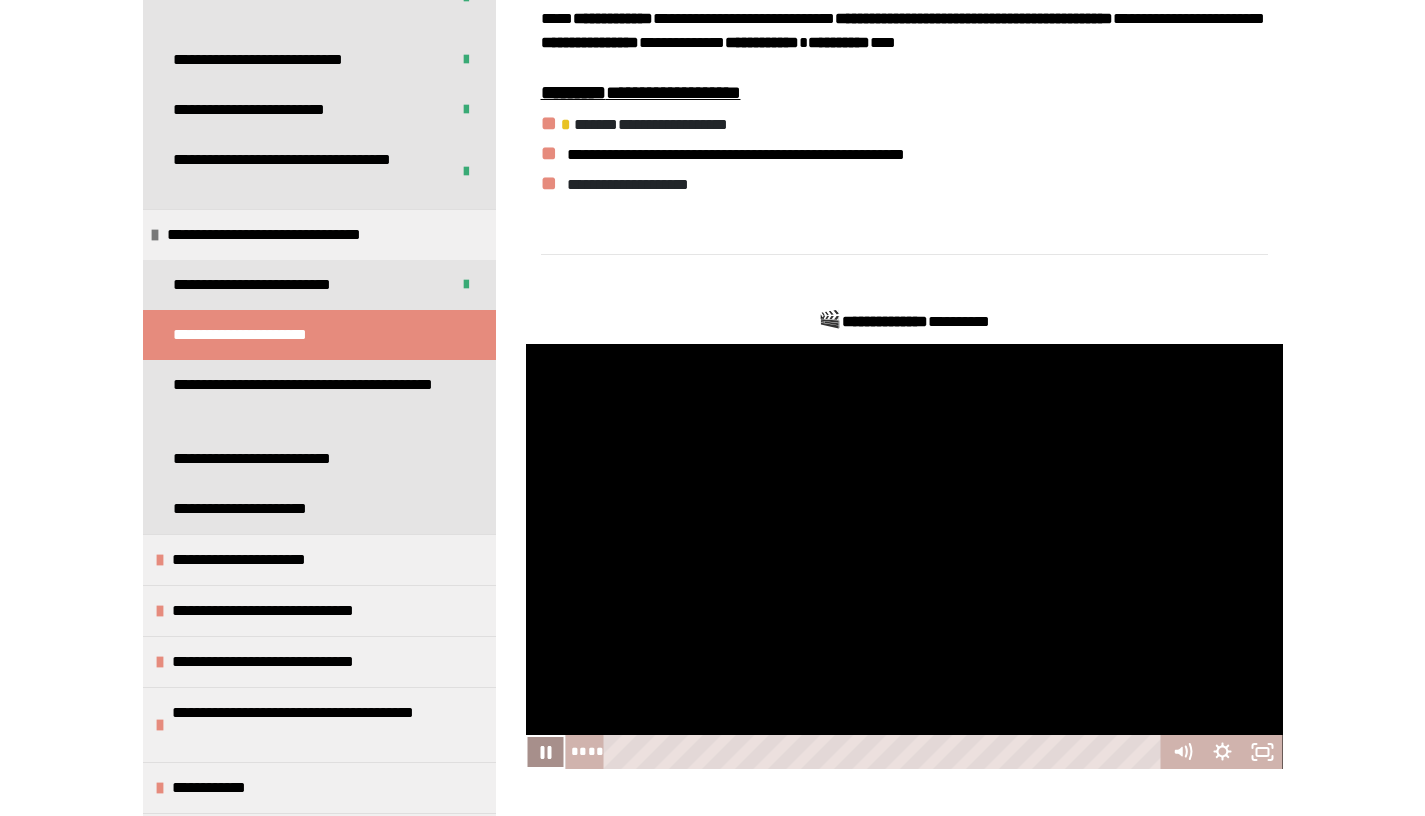 click 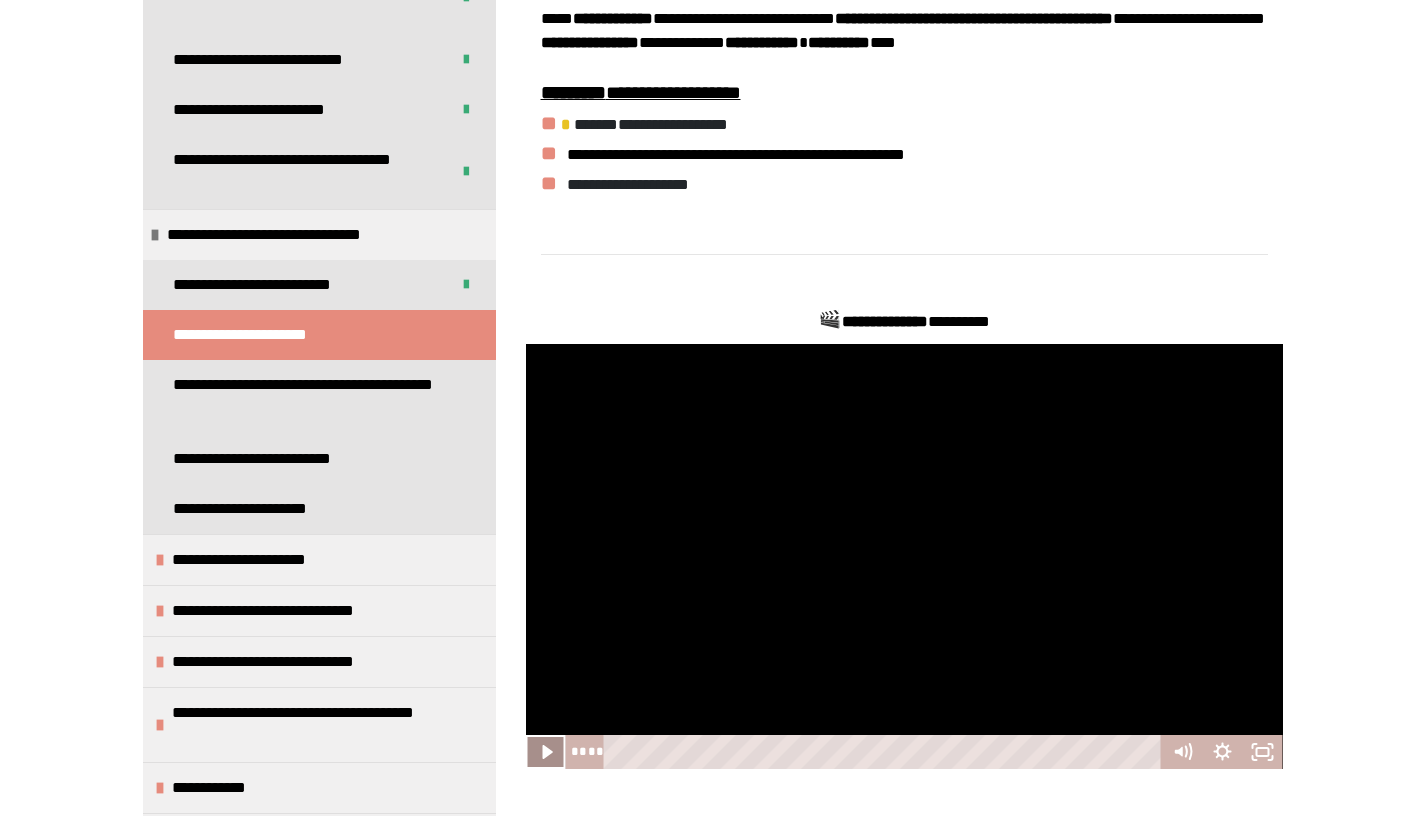 click 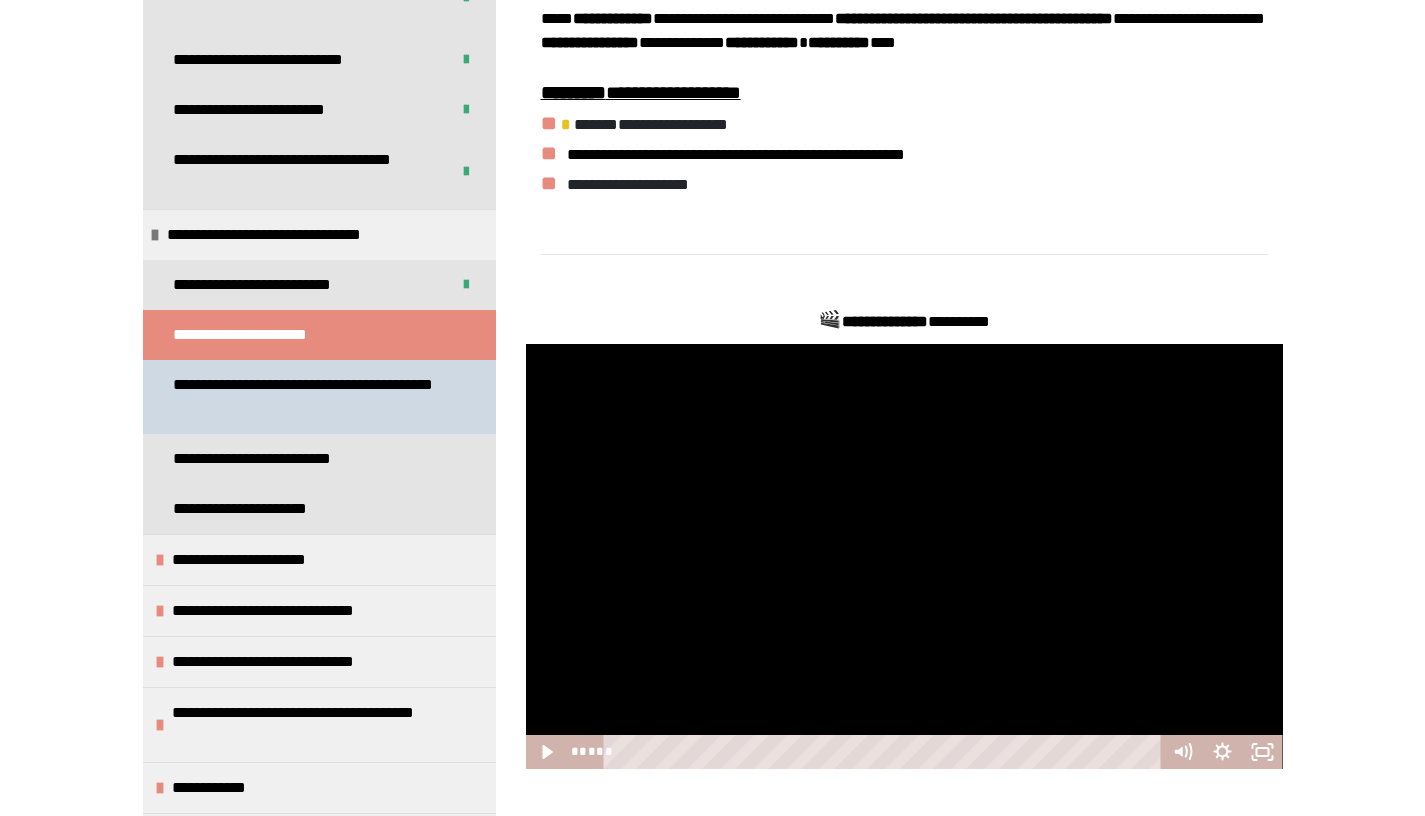 click on "**********" at bounding box center [304, 397] 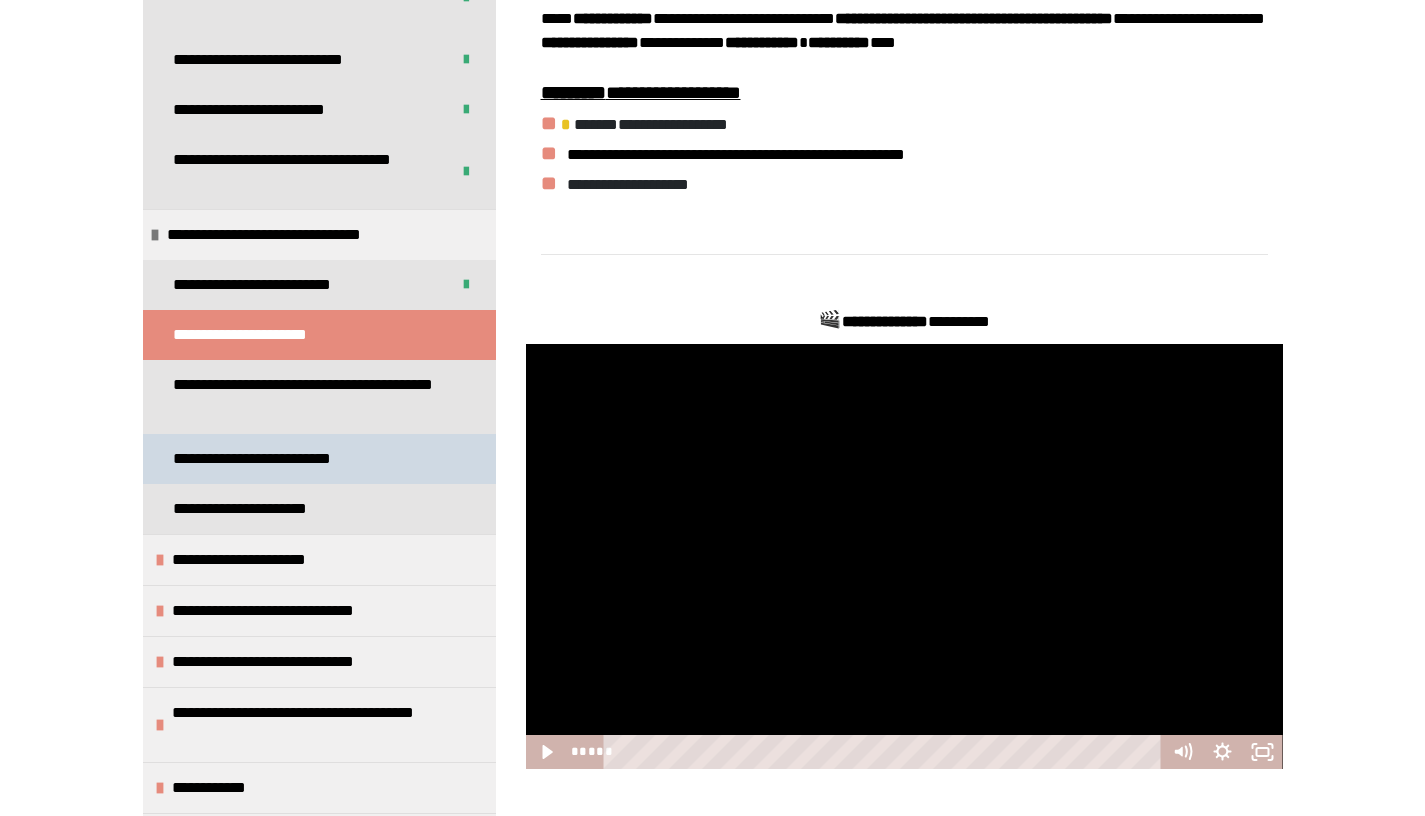 scroll, scrollTop: 270, scrollLeft: 0, axis: vertical 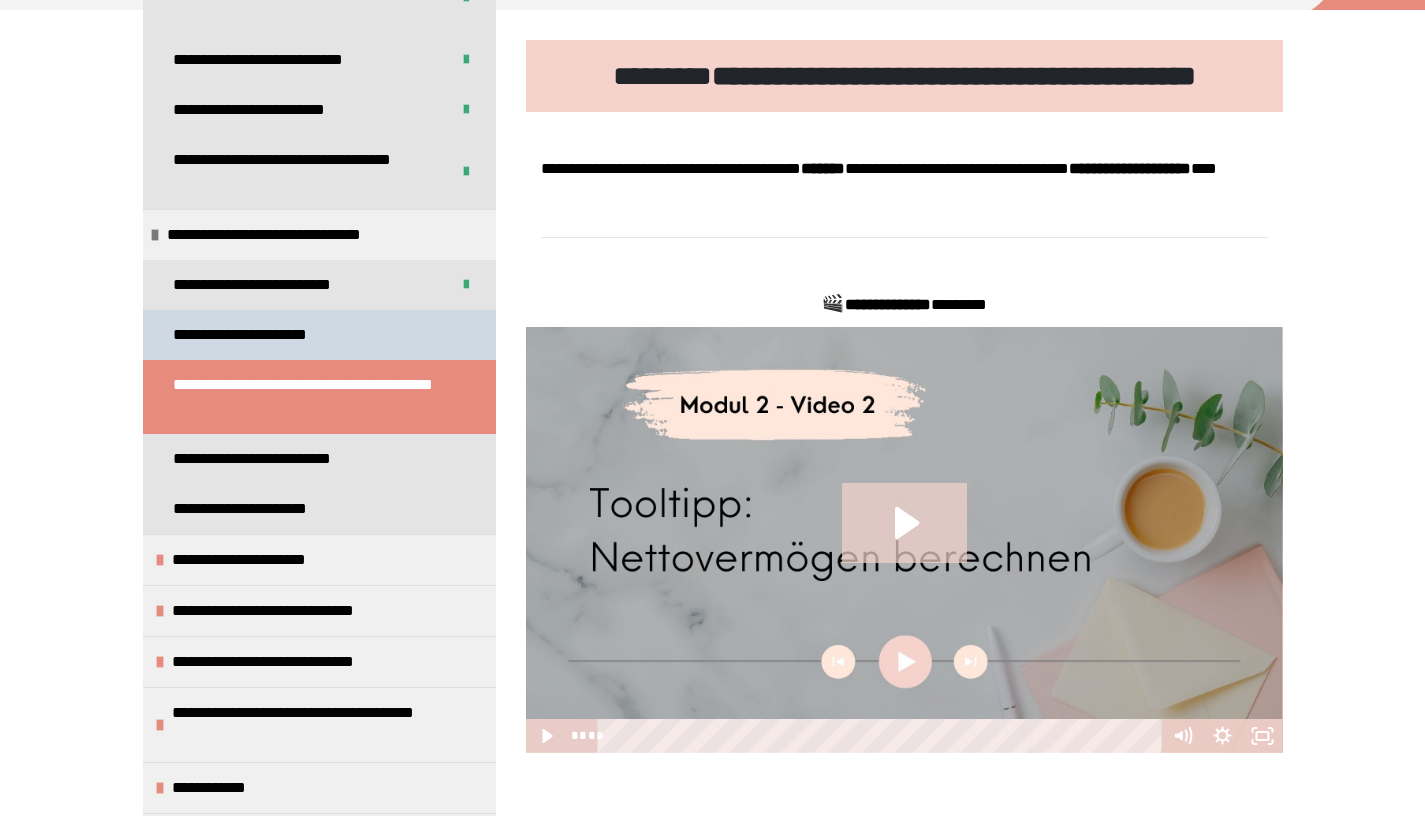 click on "**********" at bounding box center (262, 335) 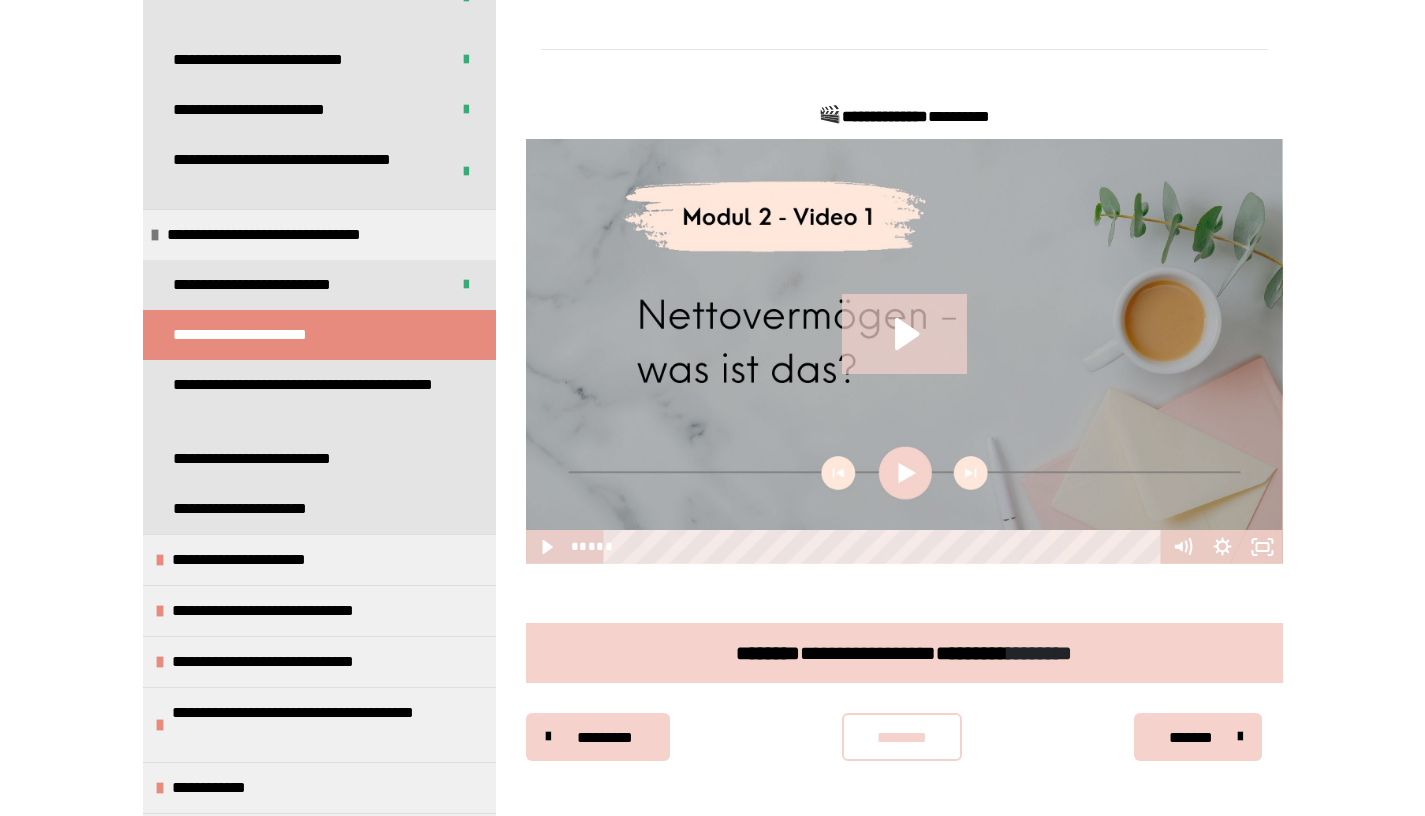 scroll, scrollTop: 632, scrollLeft: 0, axis: vertical 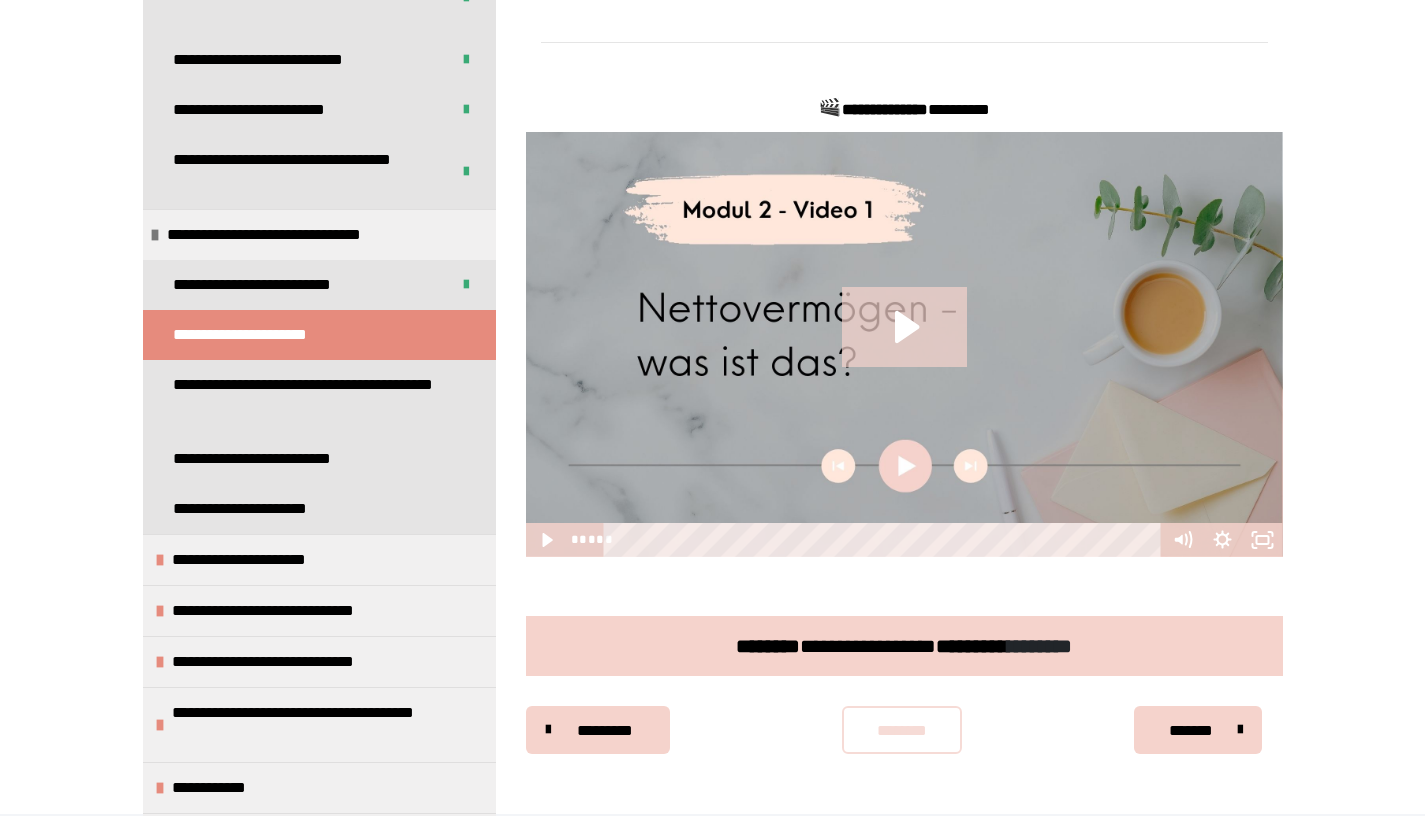 click on "********" at bounding box center [902, 731] 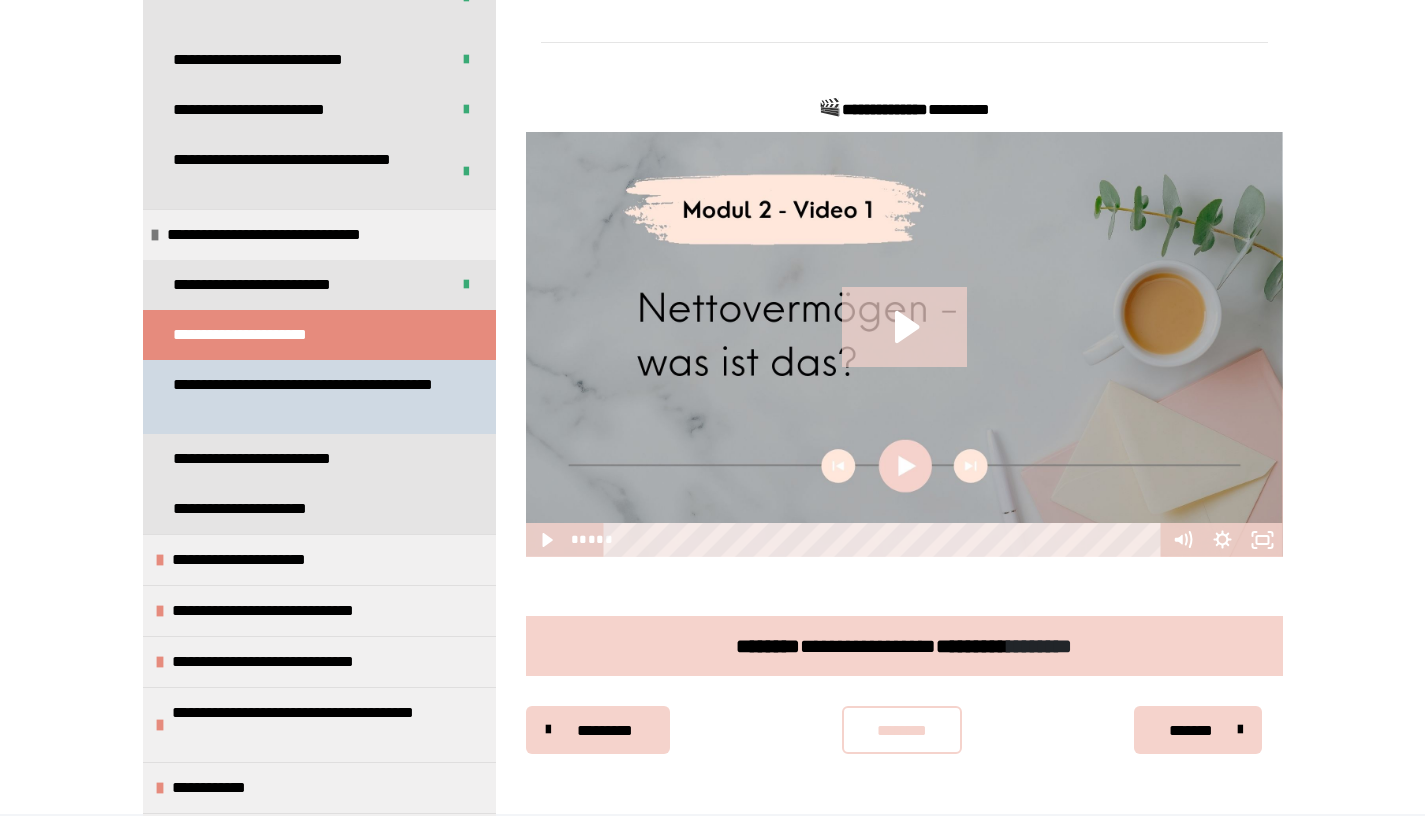 click on "**********" at bounding box center (304, 397) 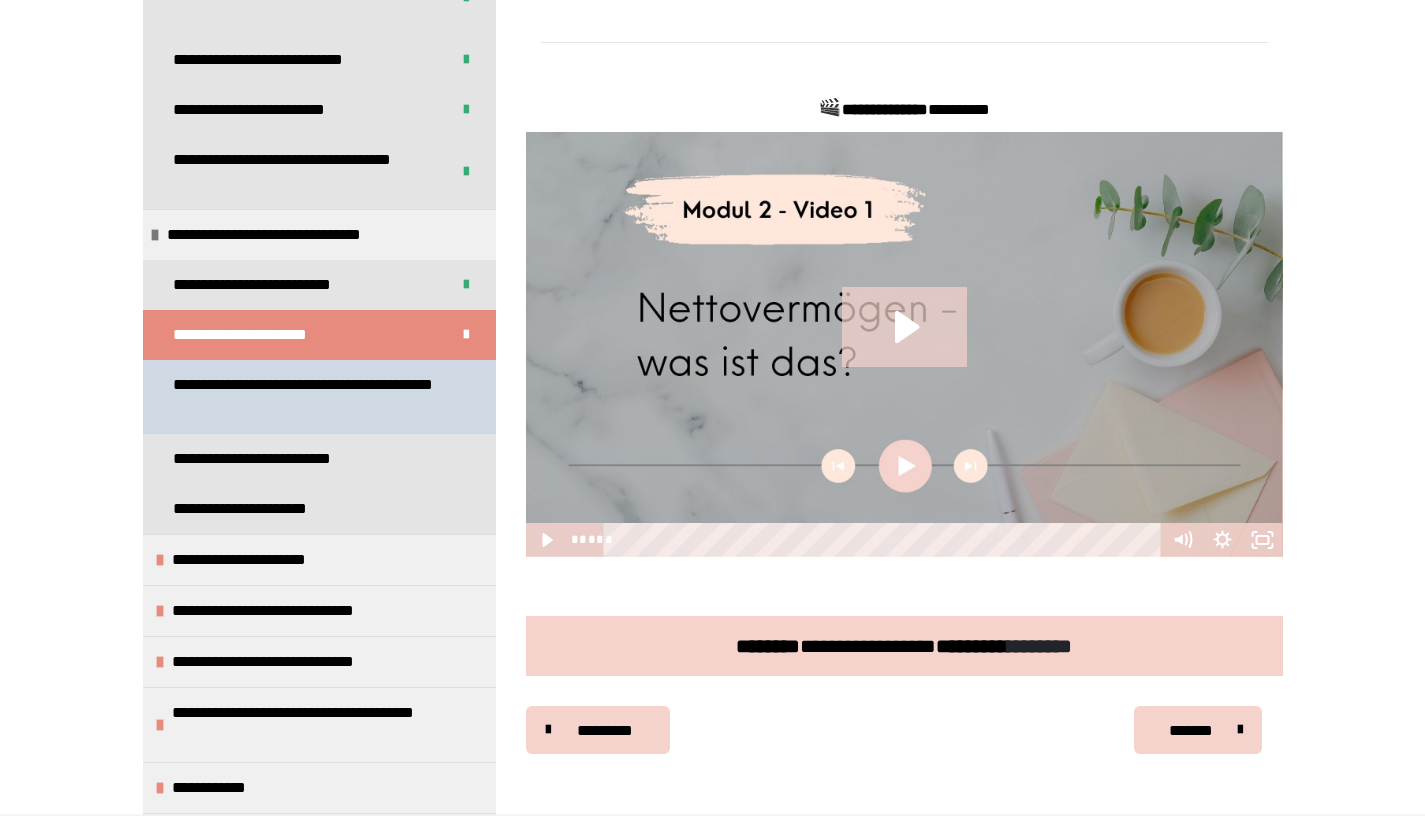 scroll, scrollTop: 270, scrollLeft: 0, axis: vertical 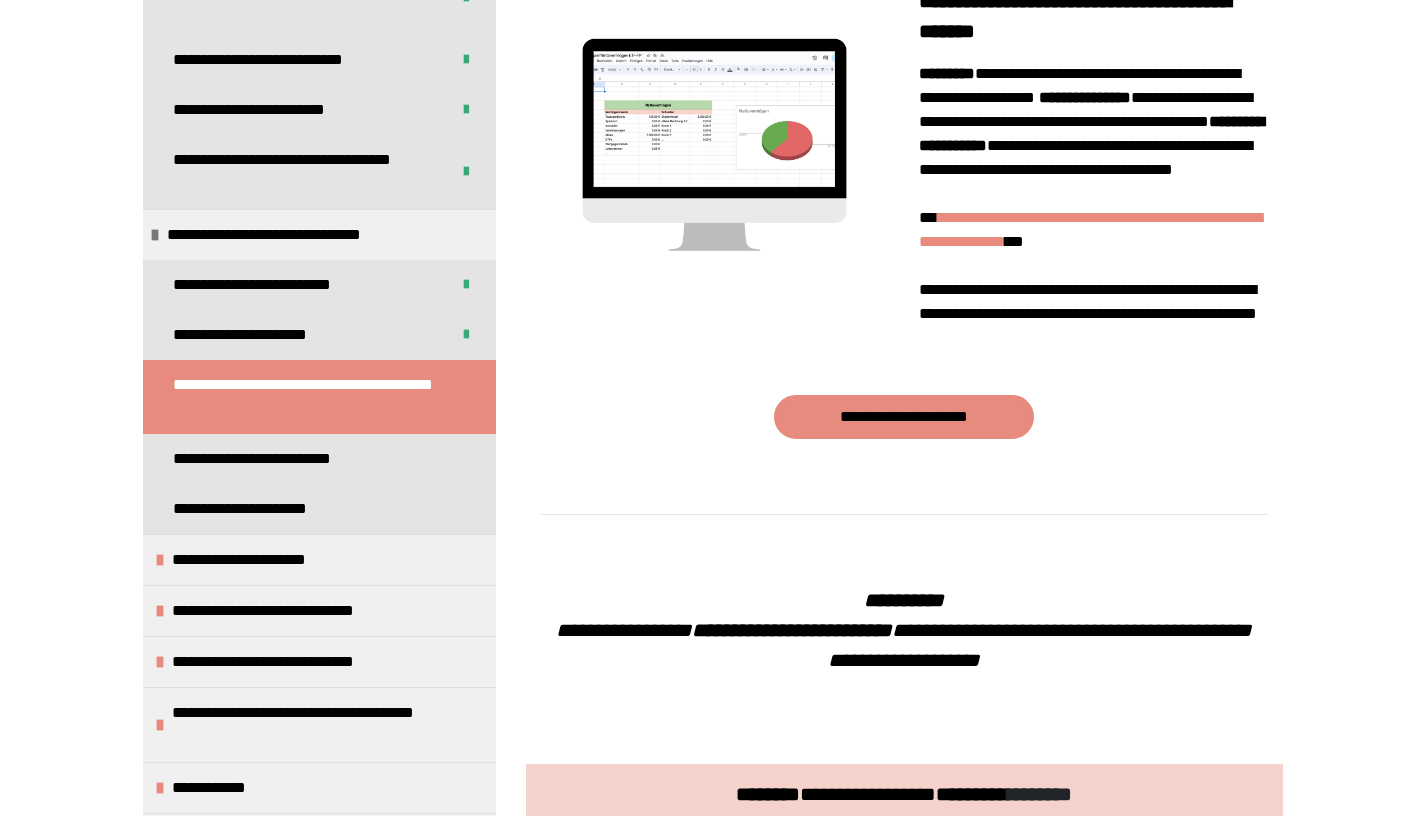 click on "**********" at bounding box center (1090, 229) 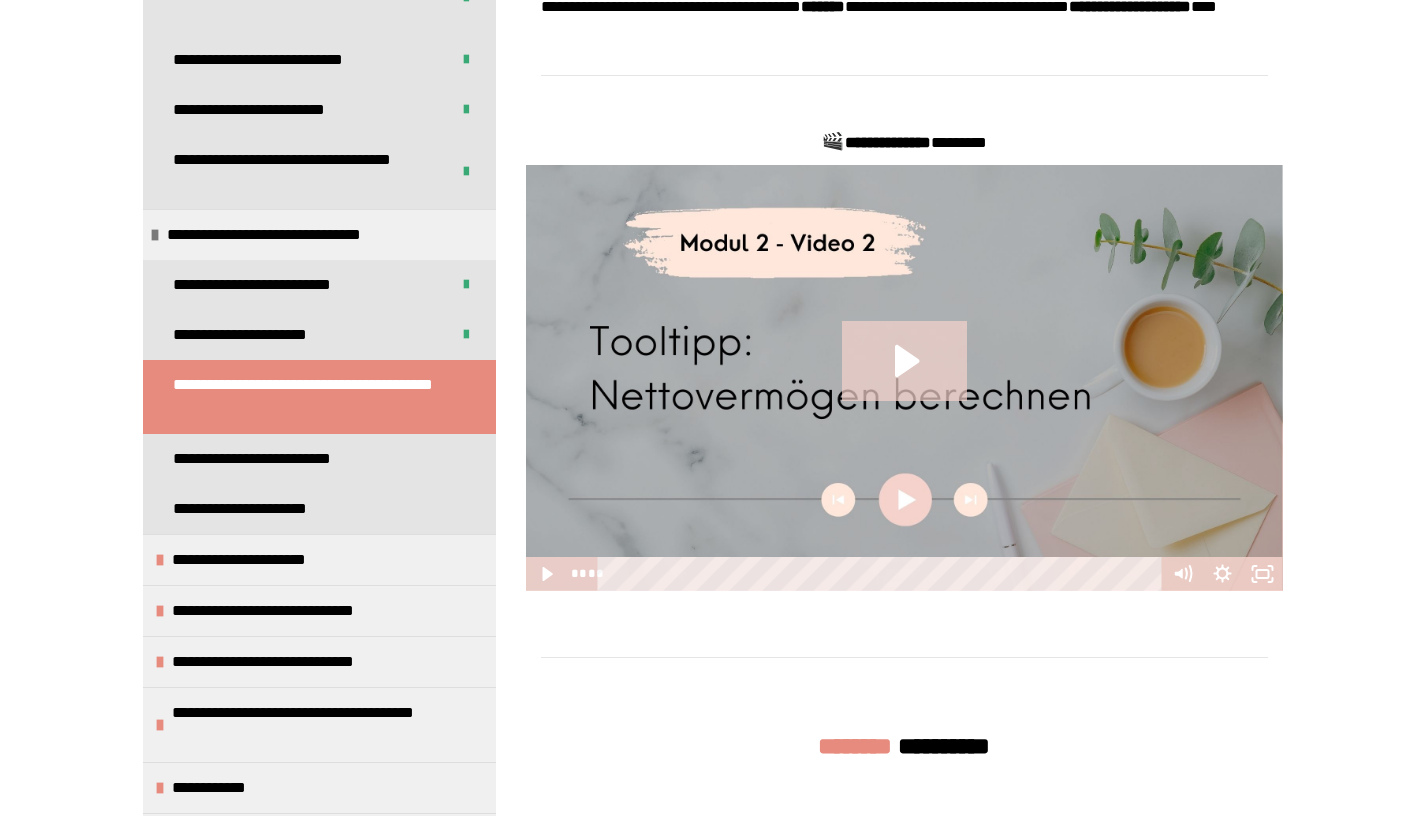 scroll, scrollTop: 363, scrollLeft: 0, axis: vertical 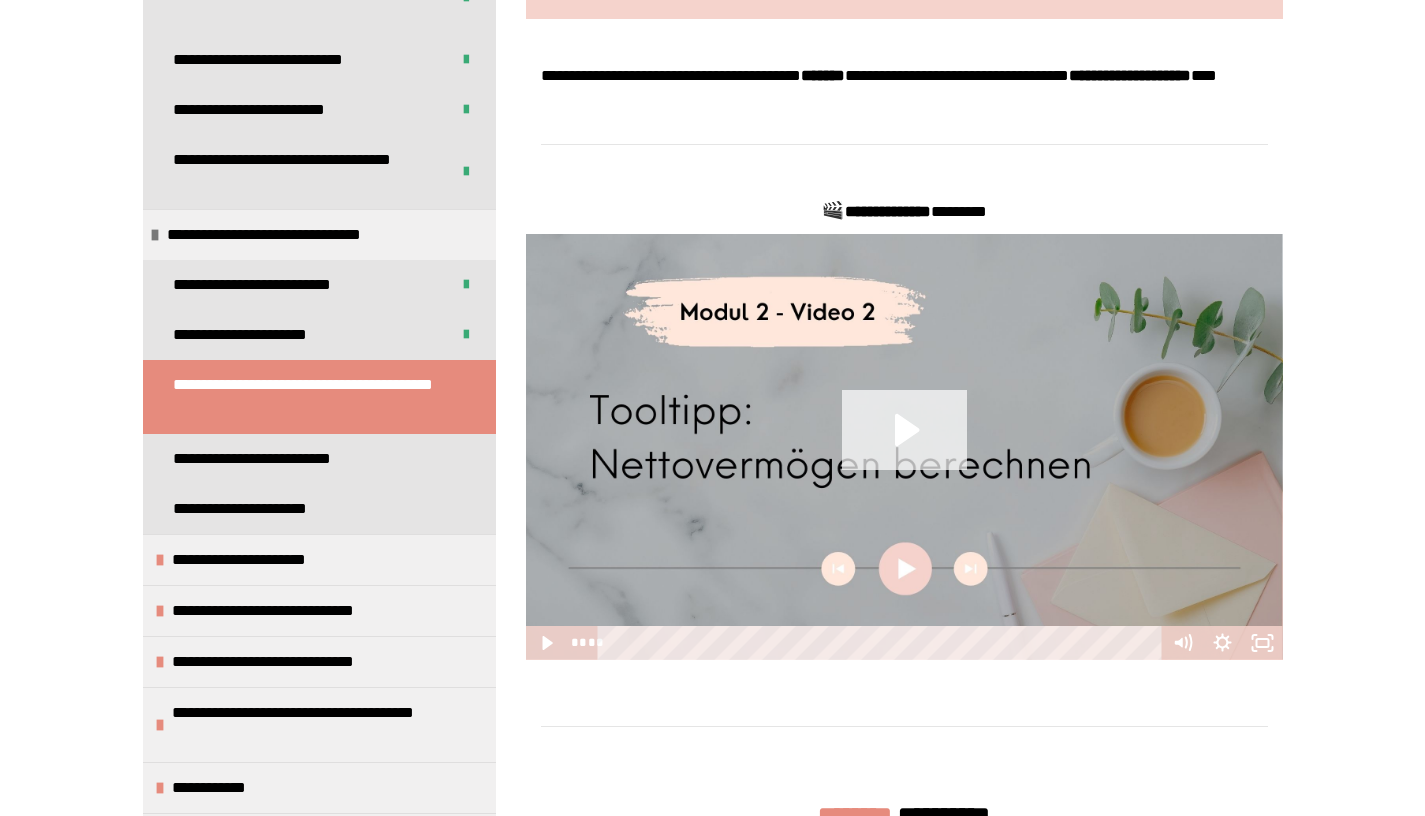 click 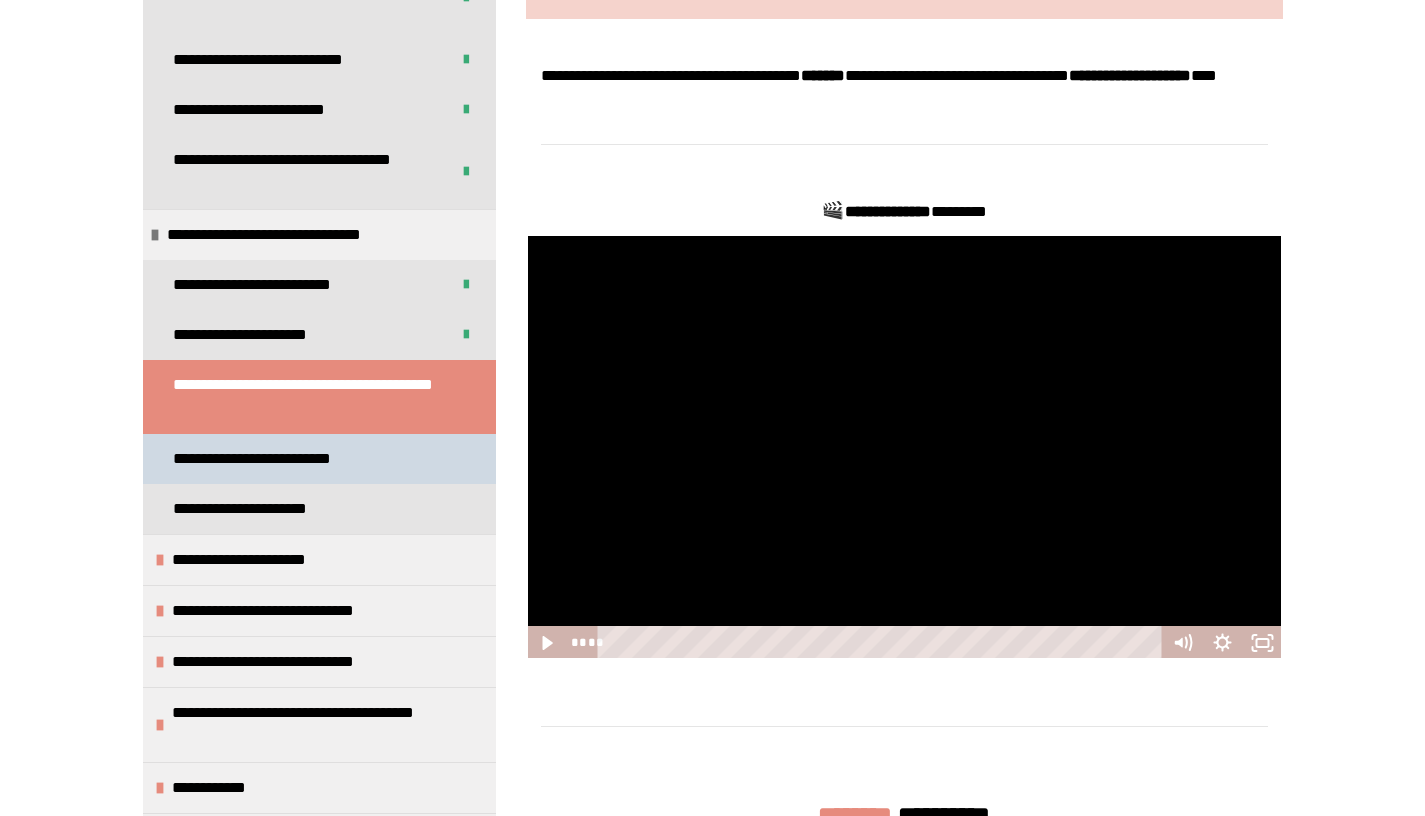 click on "**********" at bounding box center (276, 459) 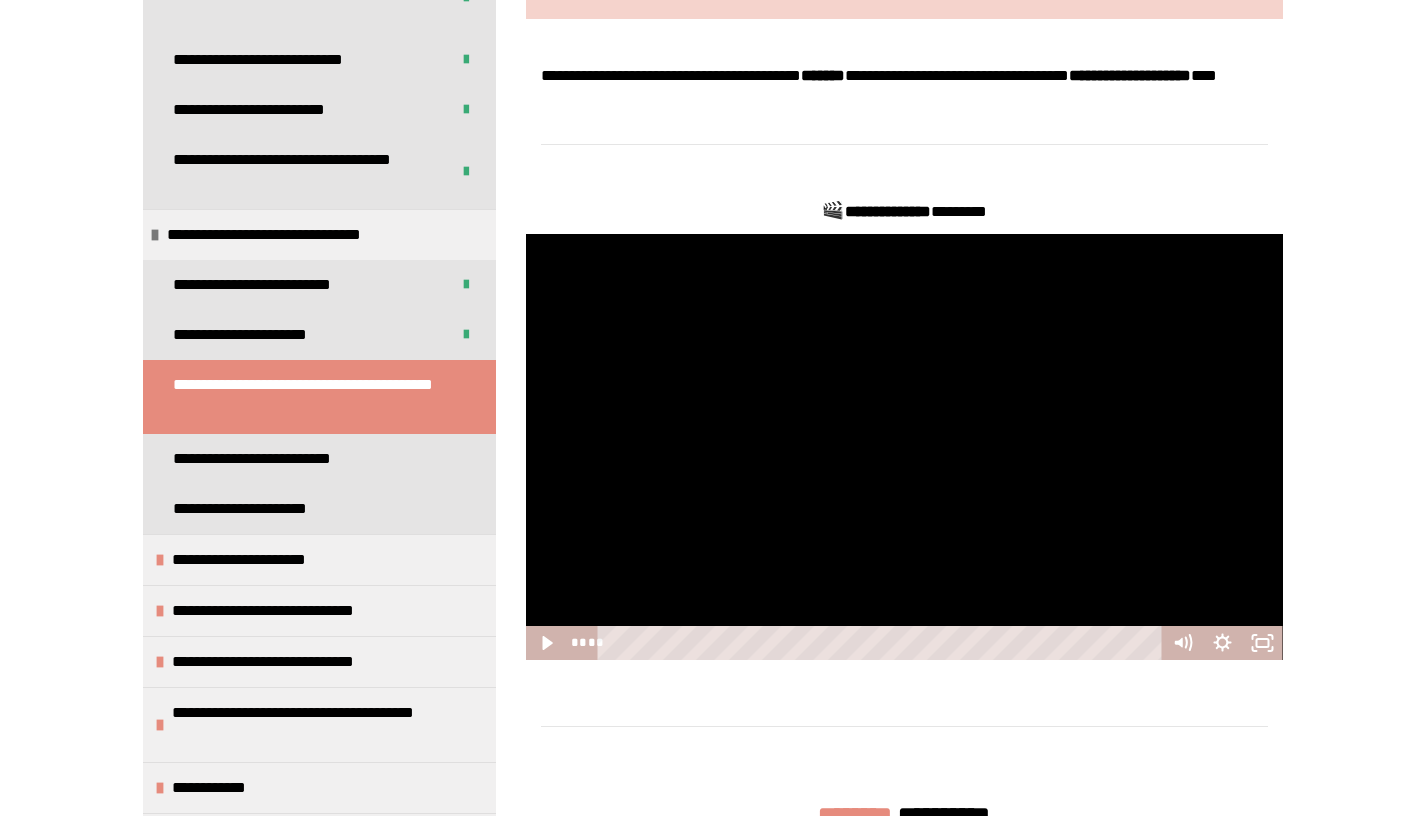 scroll, scrollTop: 270, scrollLeft: 0, axis: vertical 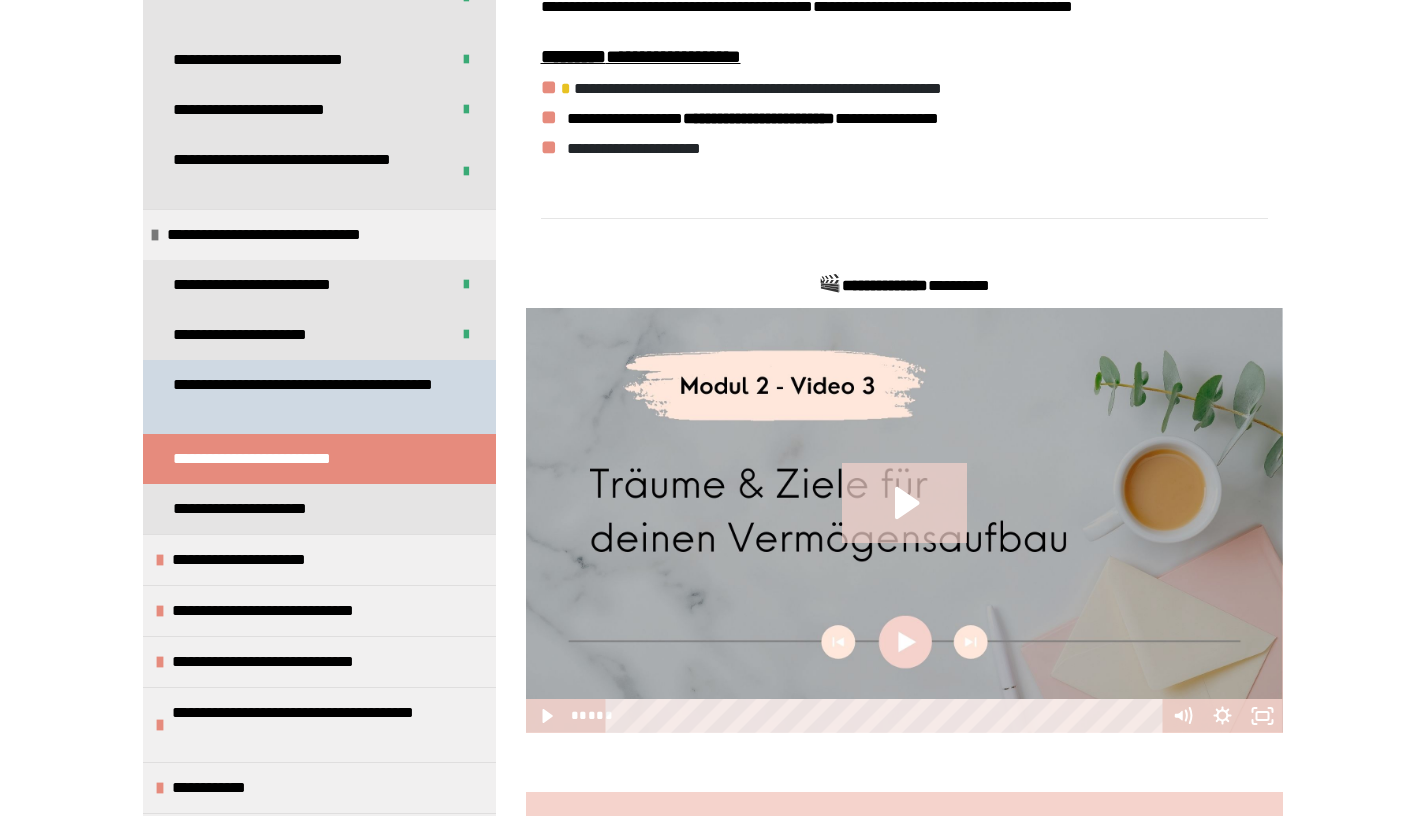 click on "**********" at bounding box center (304, 397) 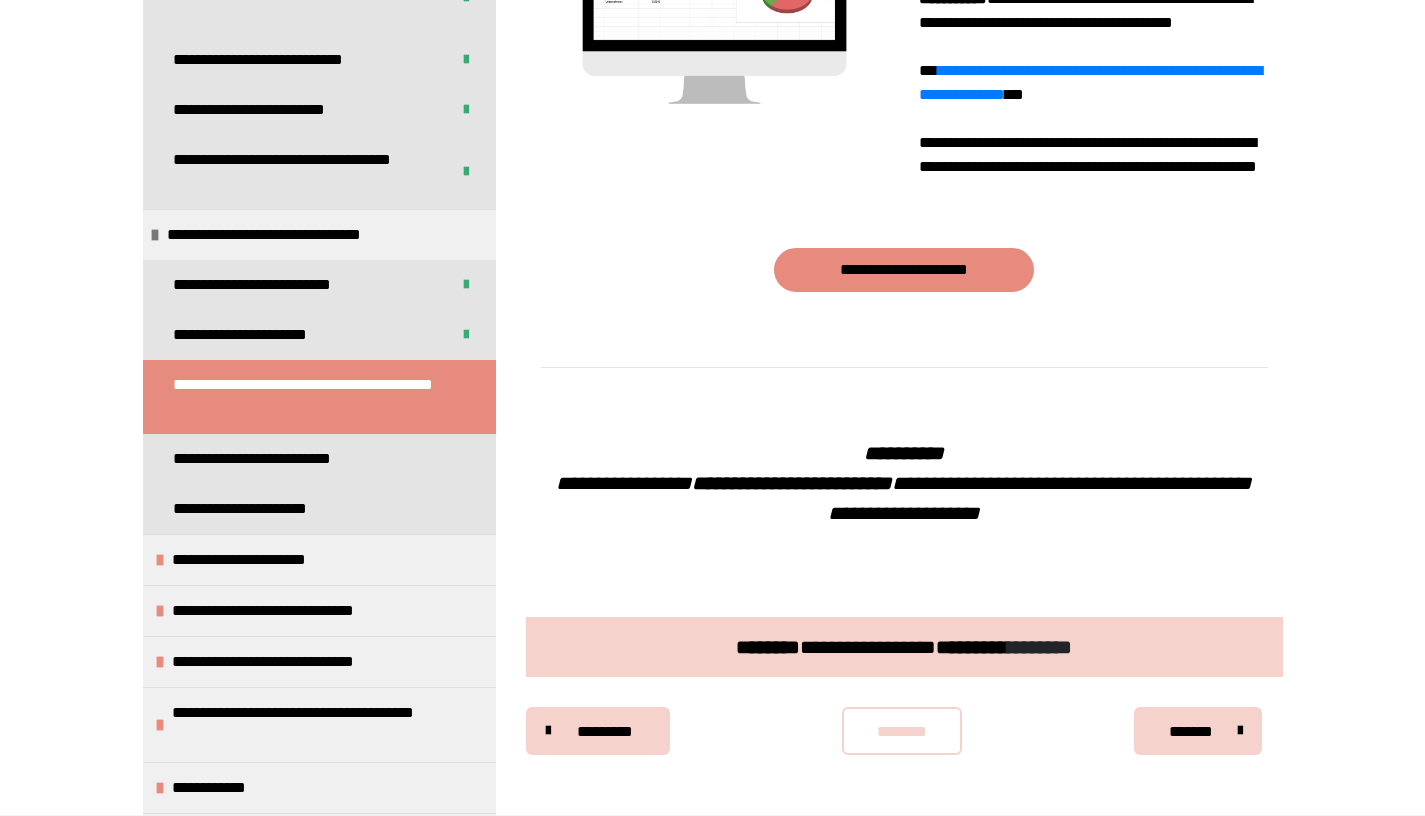 scroll, scrollTop: 1563, scrollLeft: 0, axis: vertical 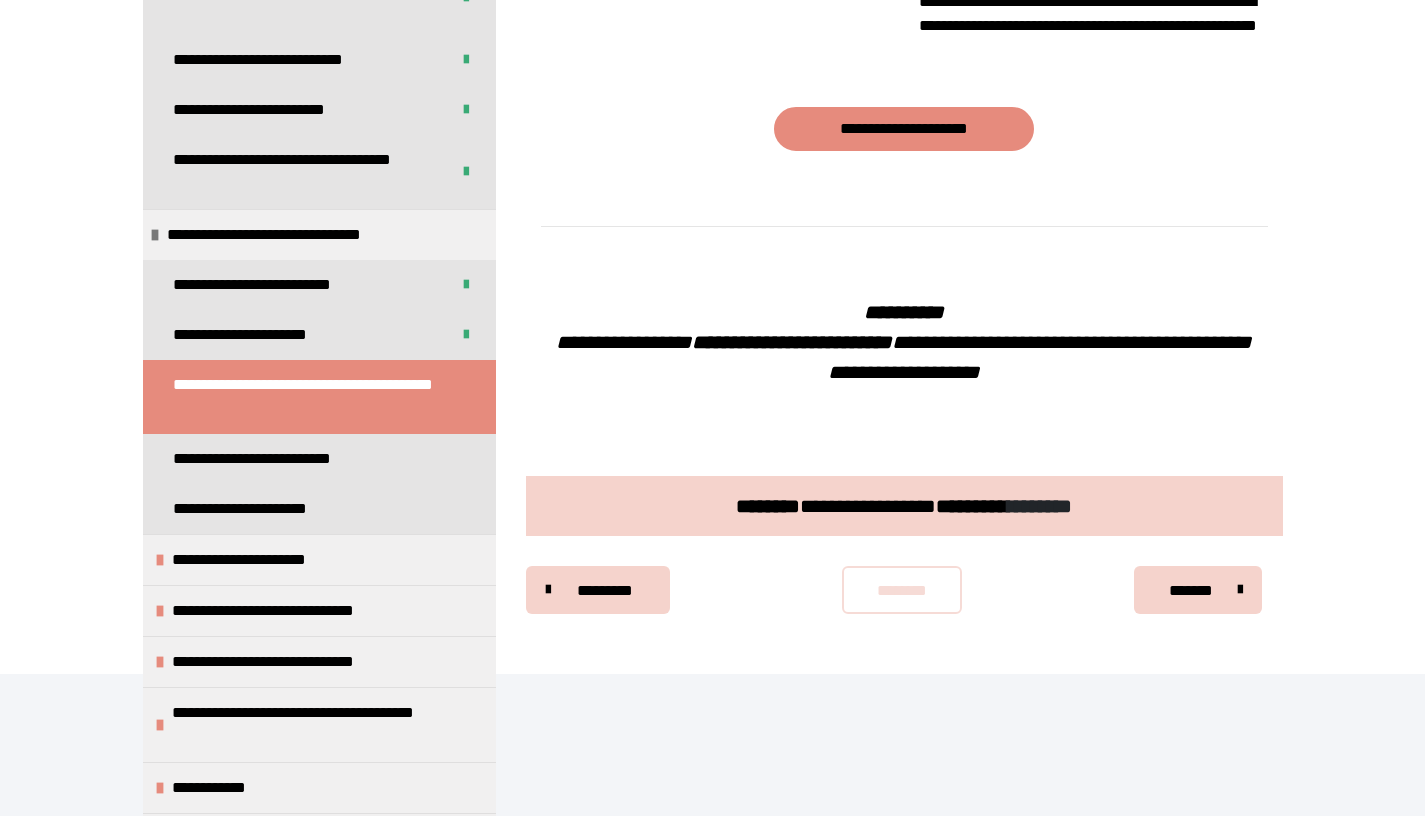 click on "********" at bounding box center [902, 591] 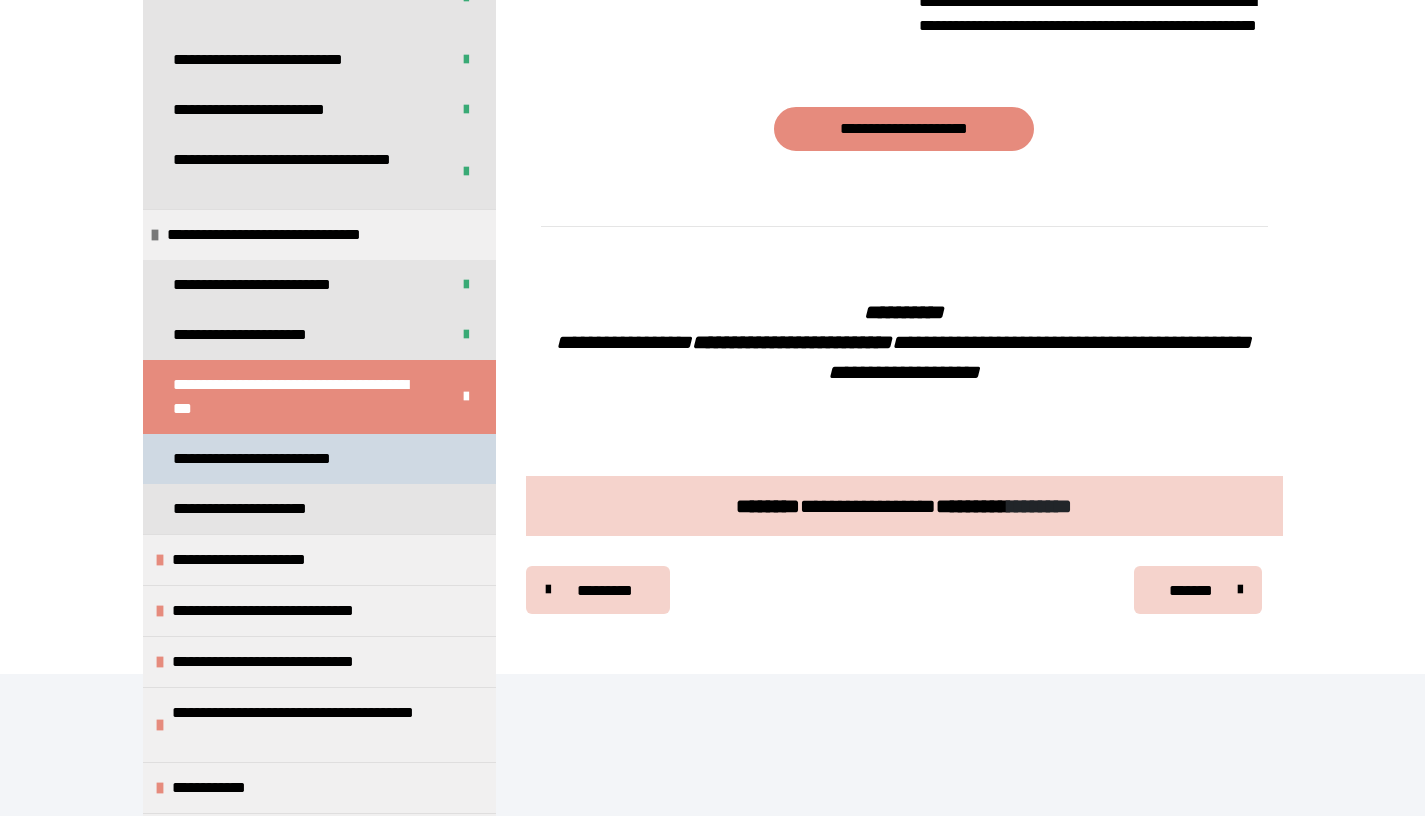 click on "**********" at bounding box center (276, 459) 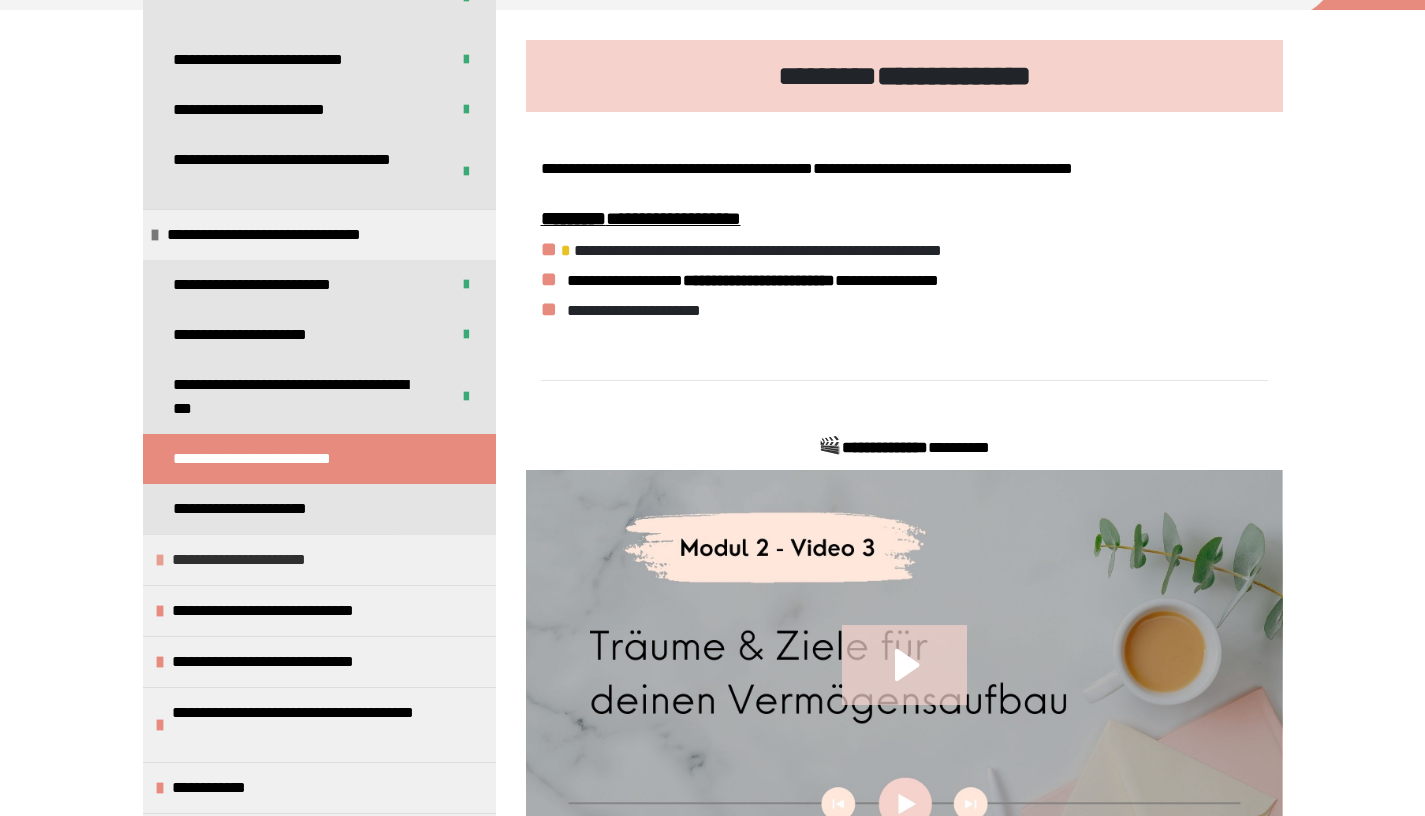 click on "**********" at bounding box center (256, 560) 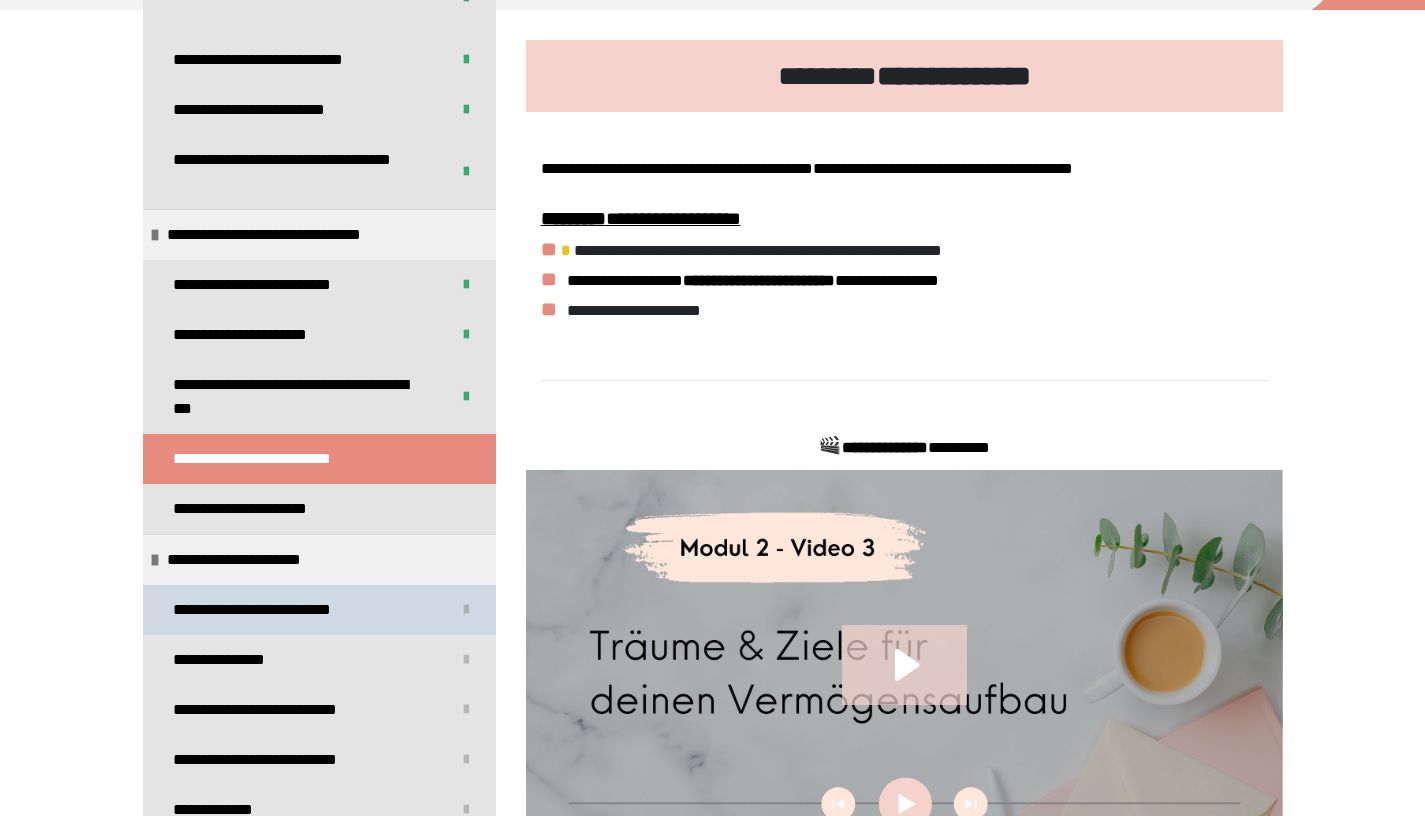 click on "**********" at bounding box center (267, 610) 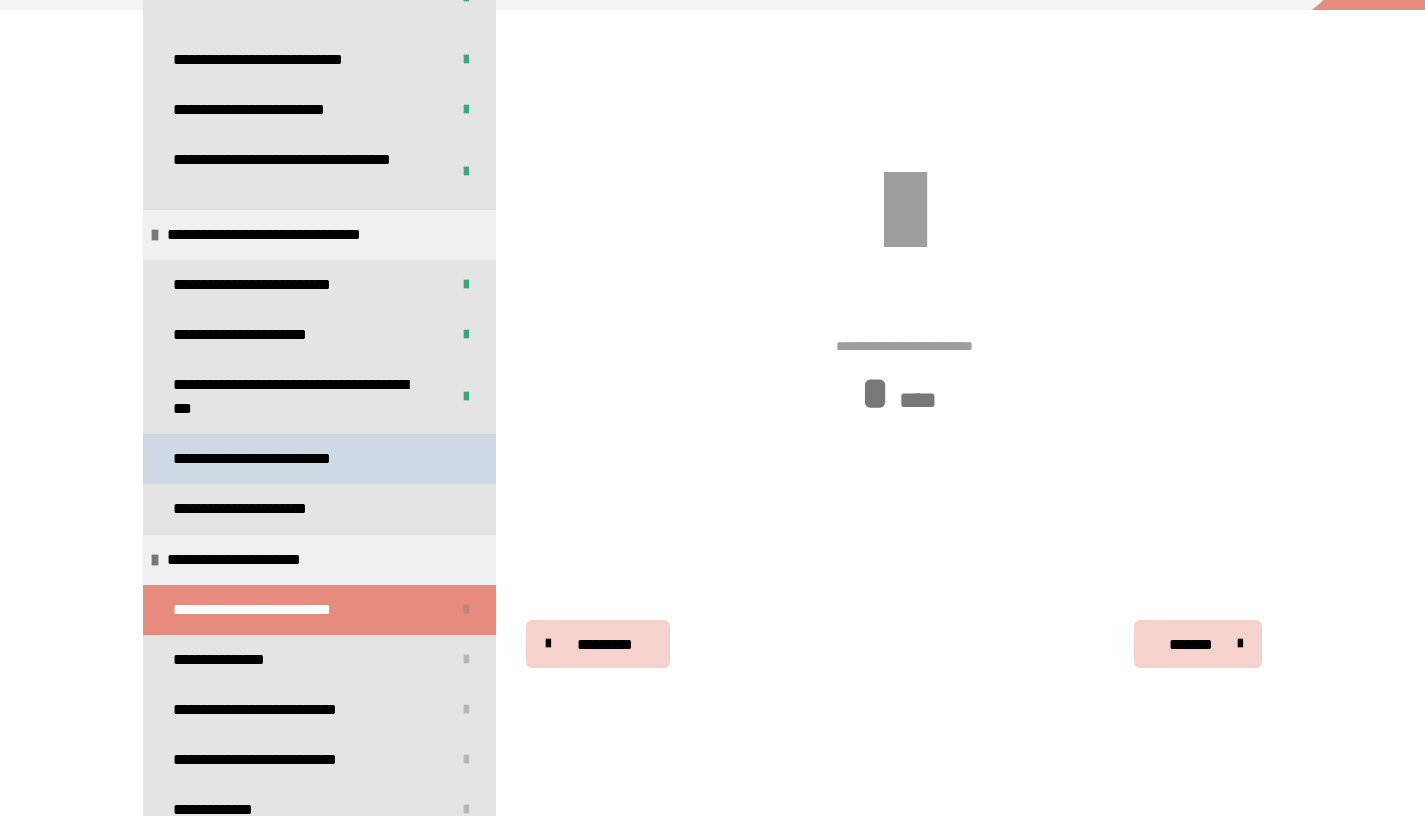 click on "**********" at bounding box center (276, 459) 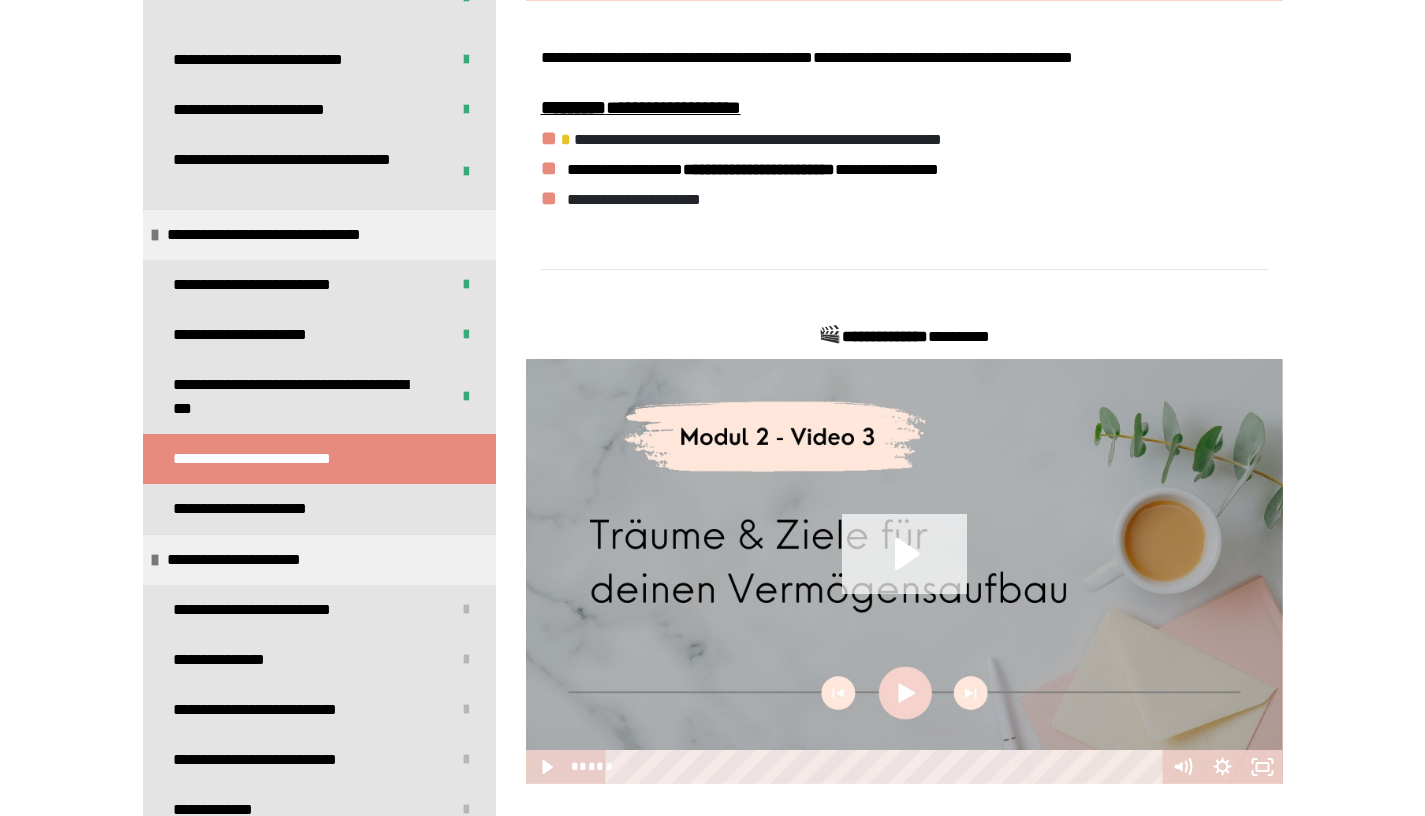 scroll, scrollTop: 382, scrollLeft: 0, axis: vertical 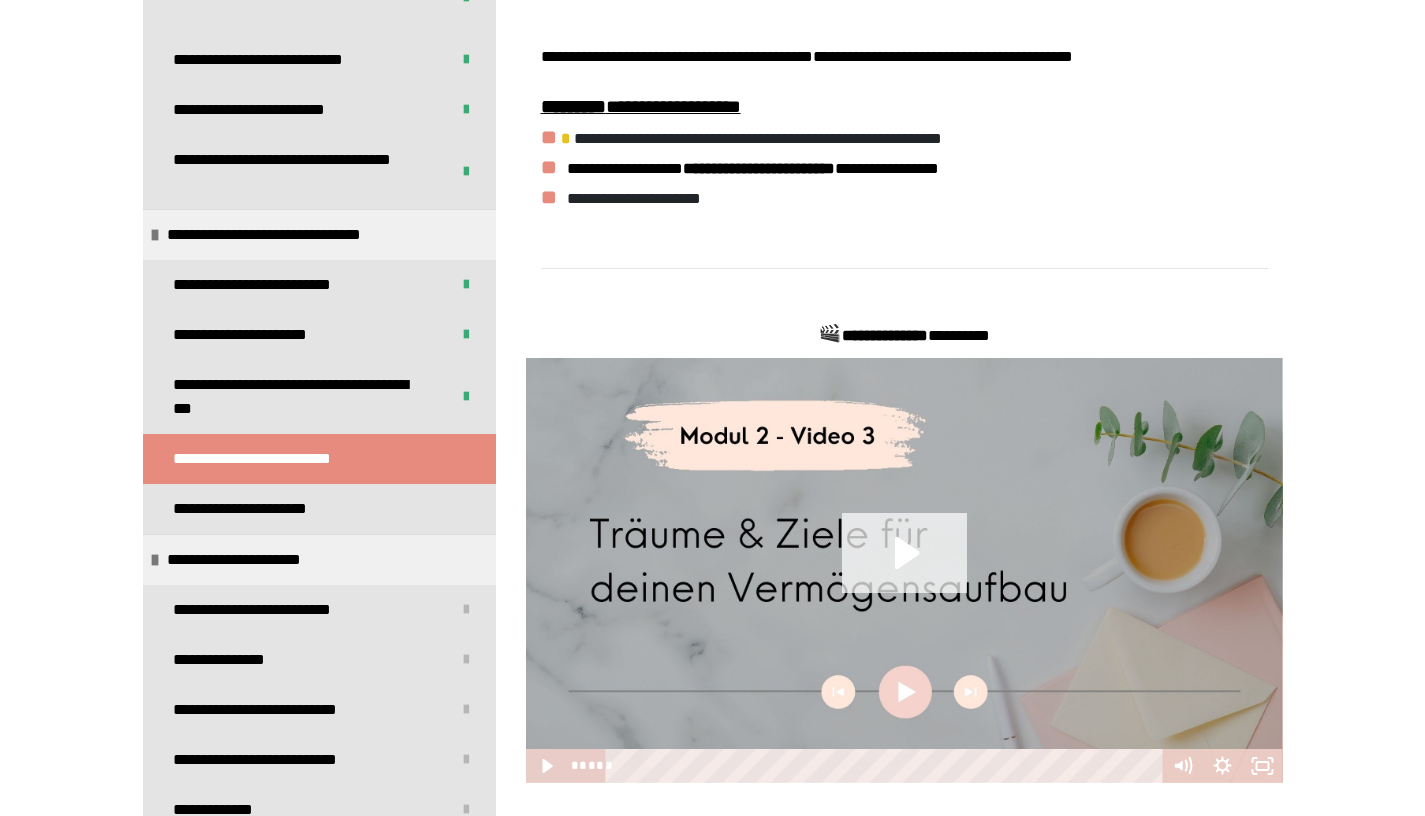 click 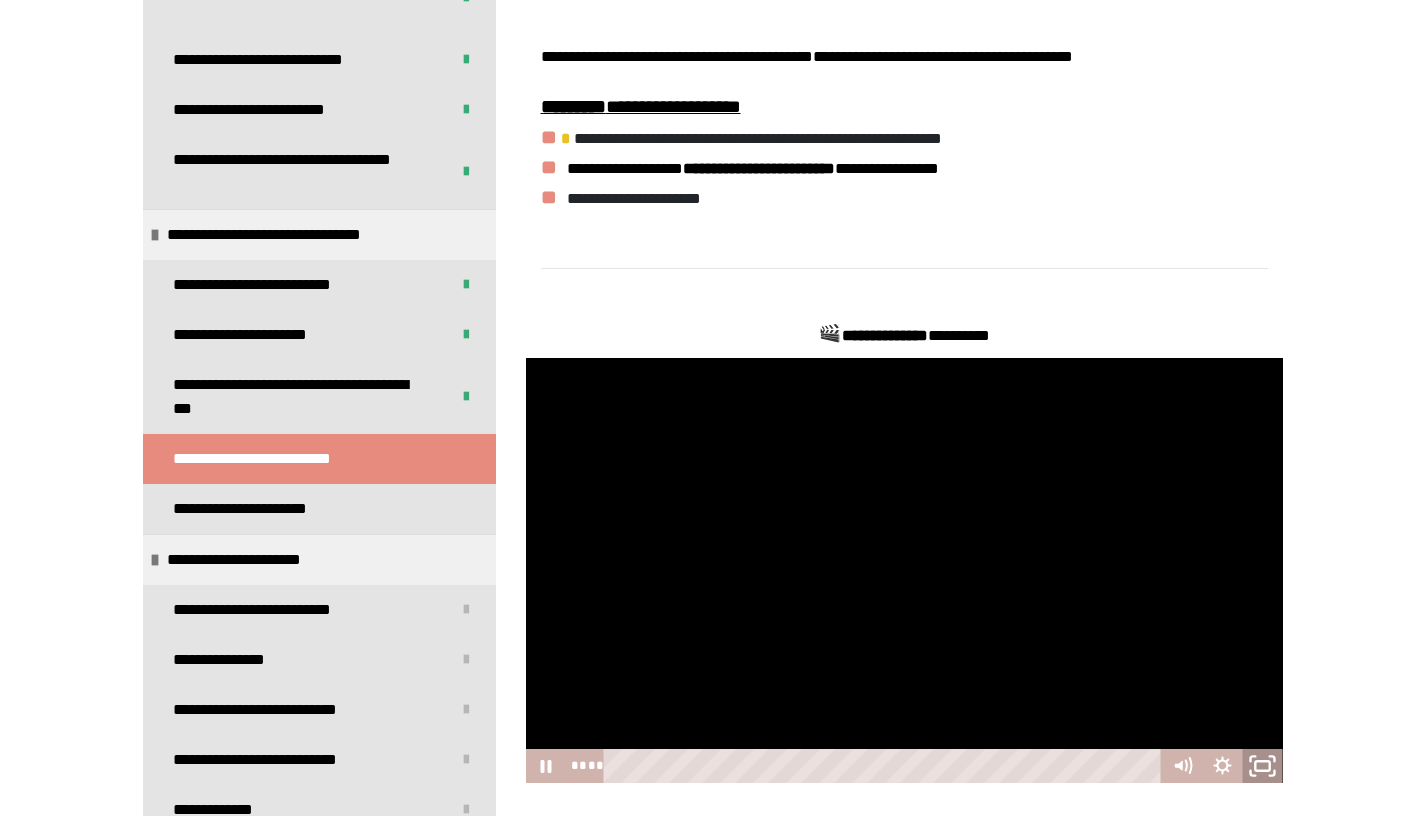 click 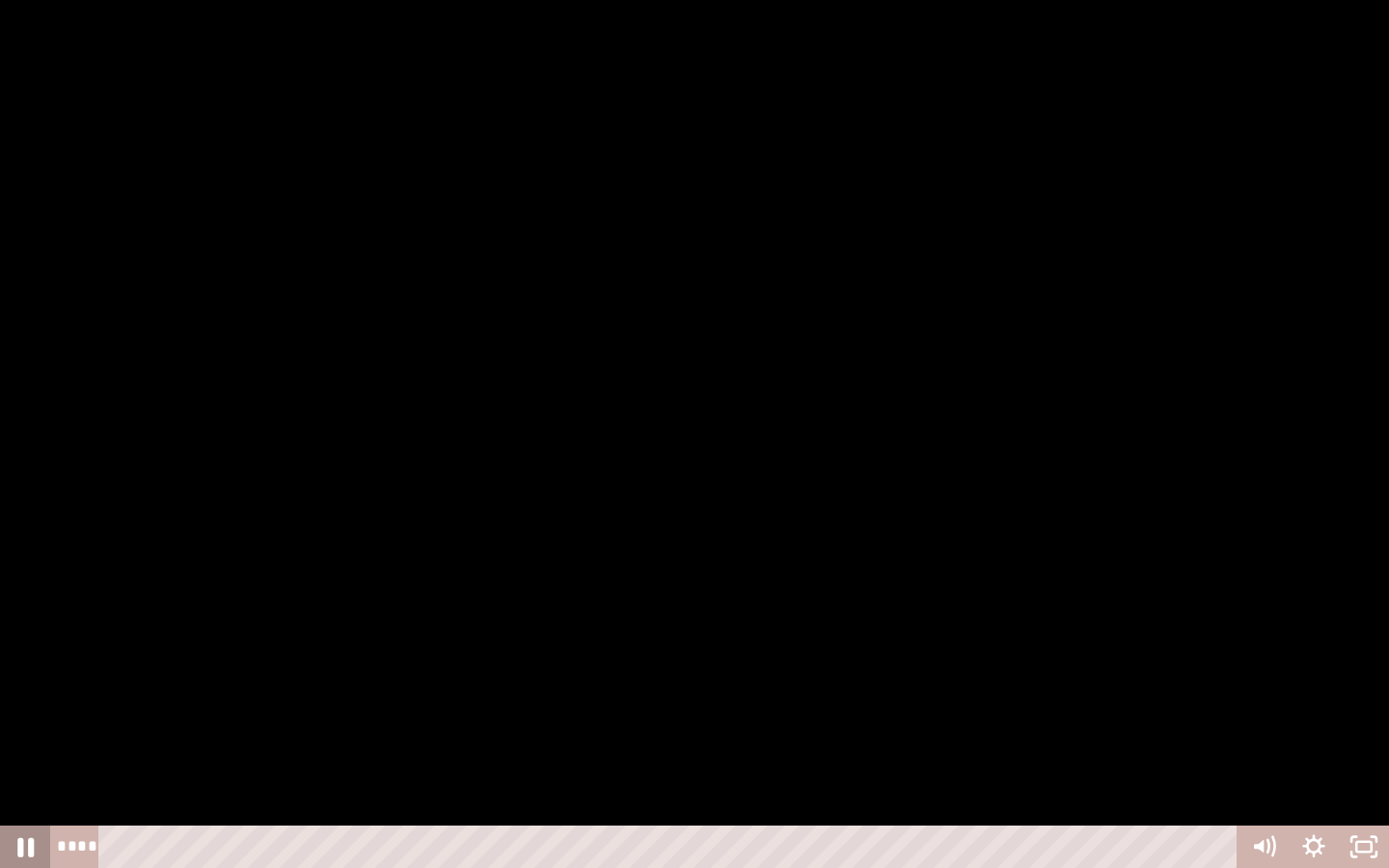 click 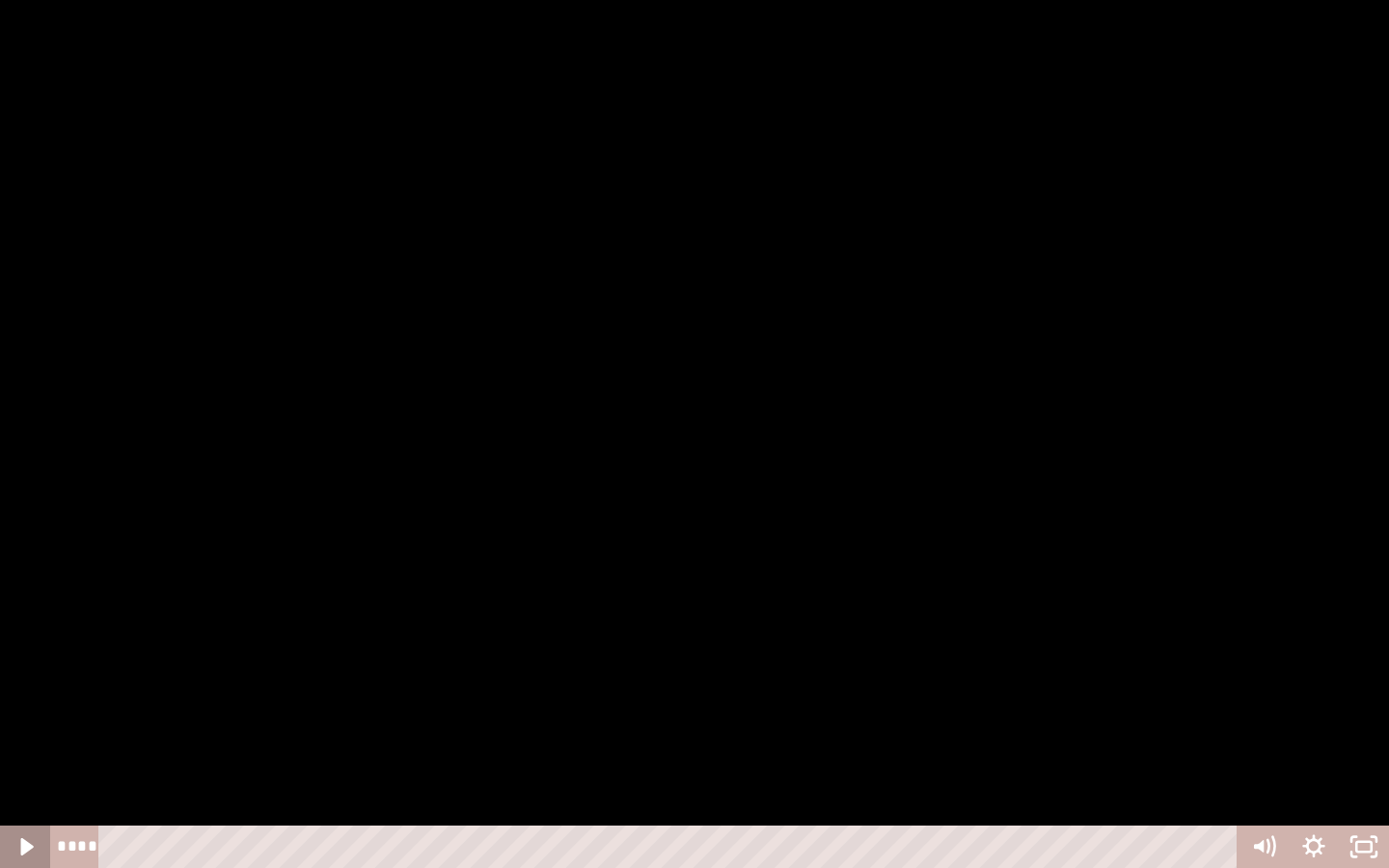 click 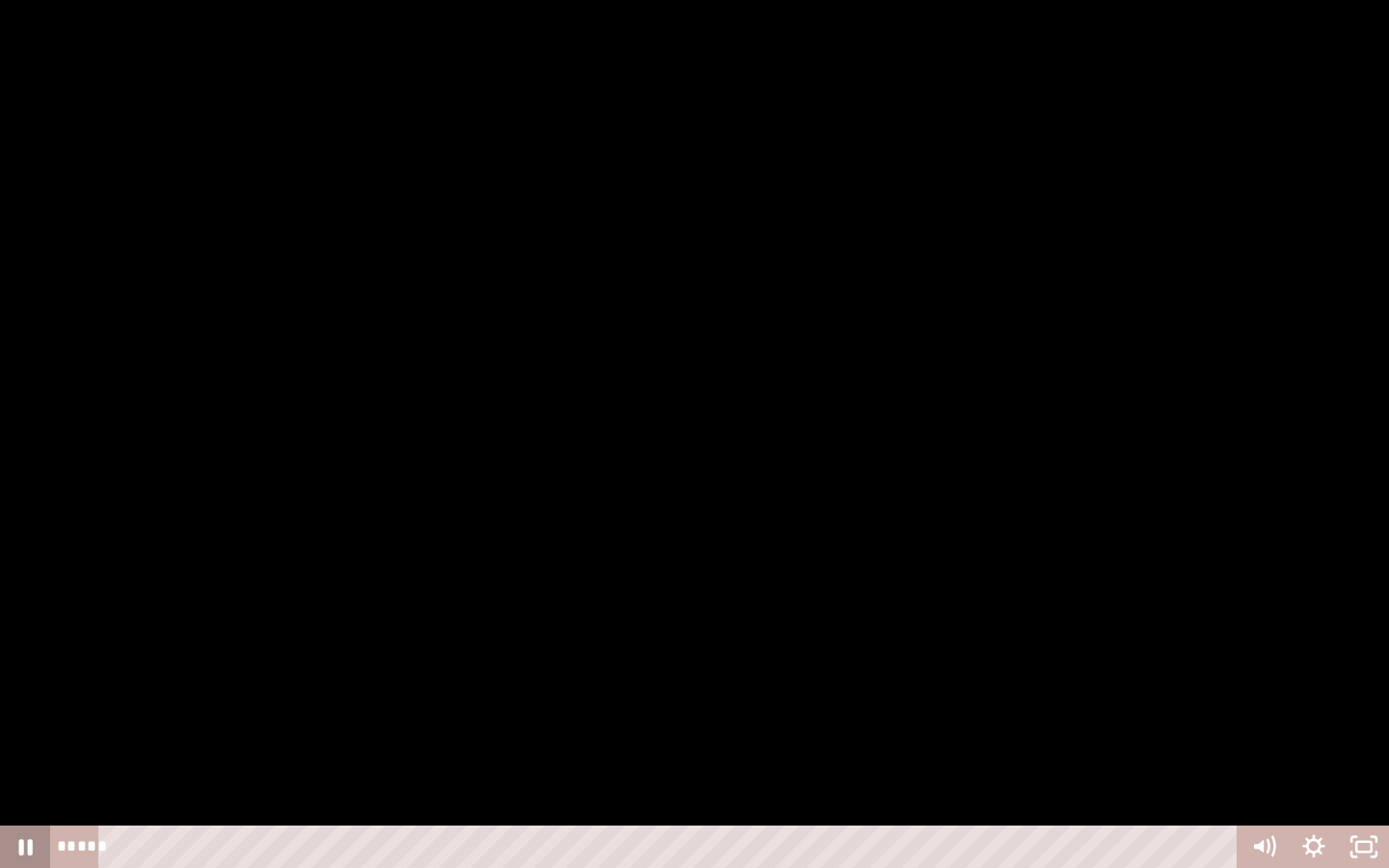 click 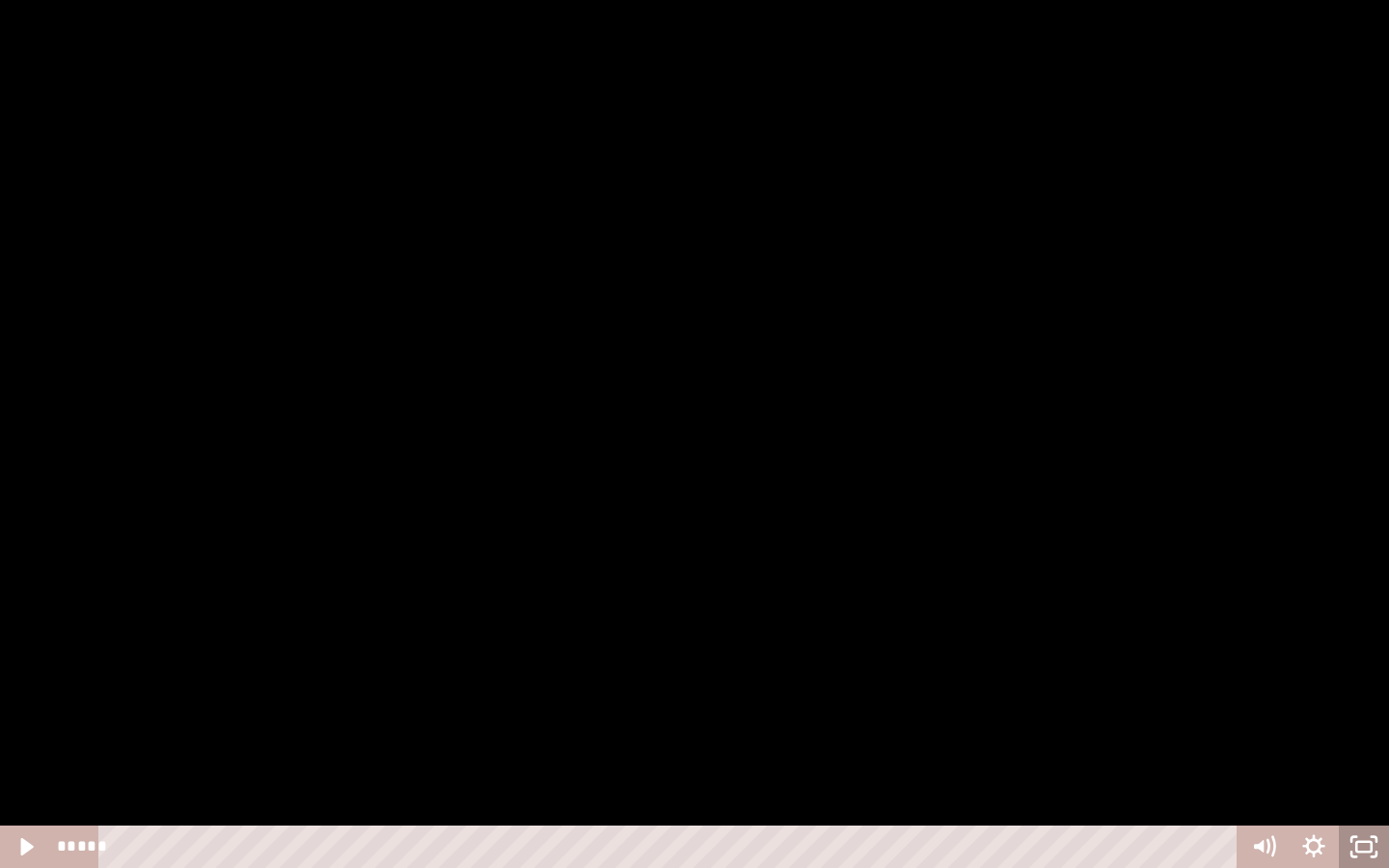 click 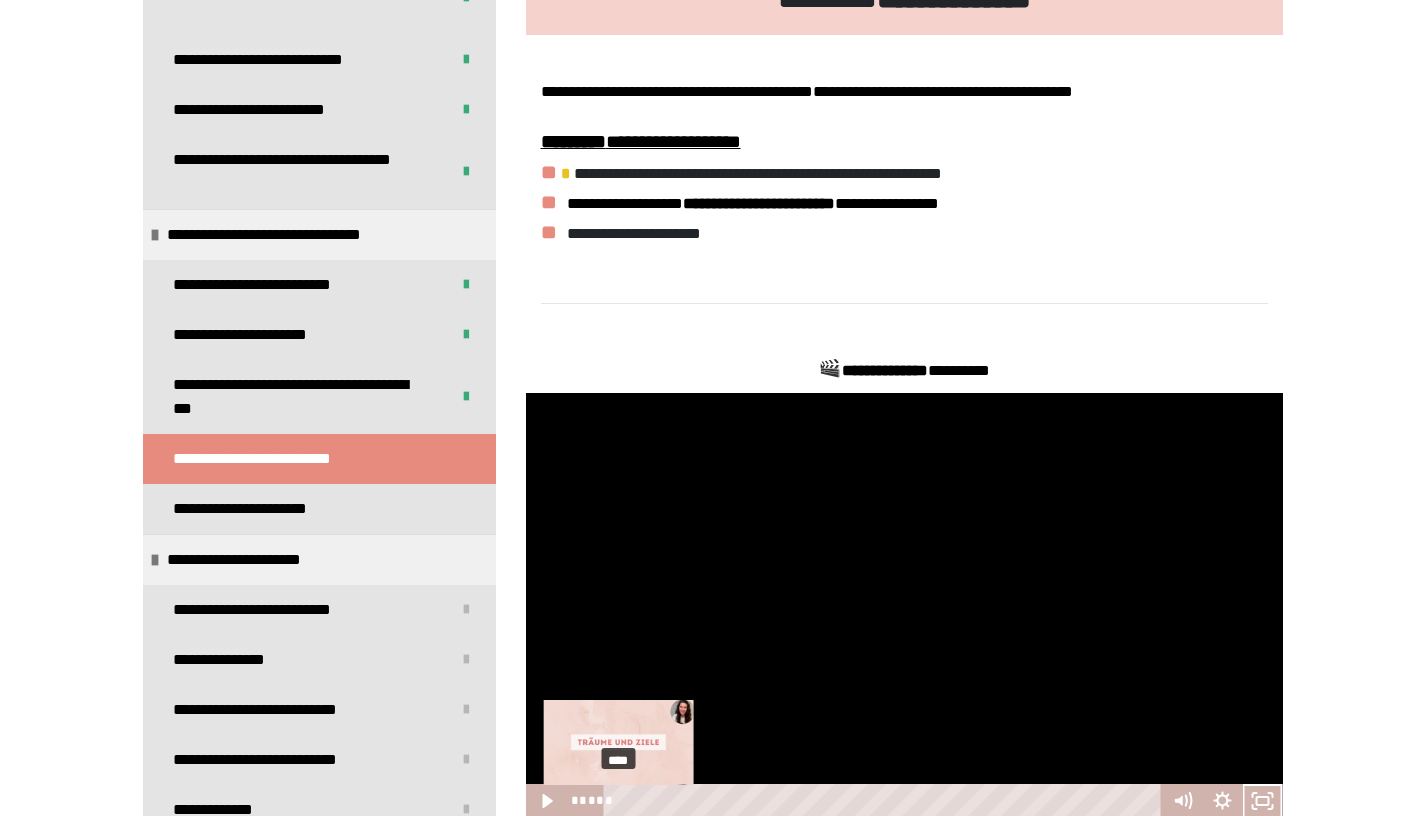 scroll, scrollTop: 320, scrollLeft: 0, axis: vertical 